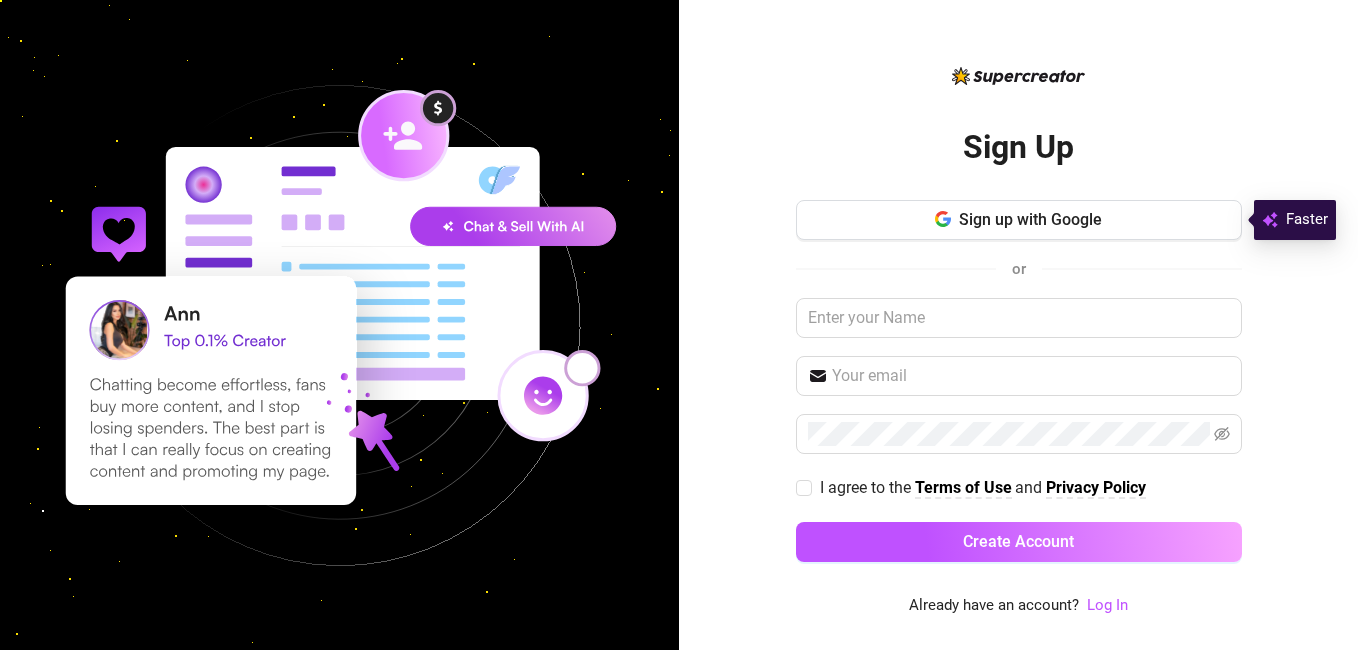 scroll, scrollTop: 0, scrollLeft: 0, axis: both 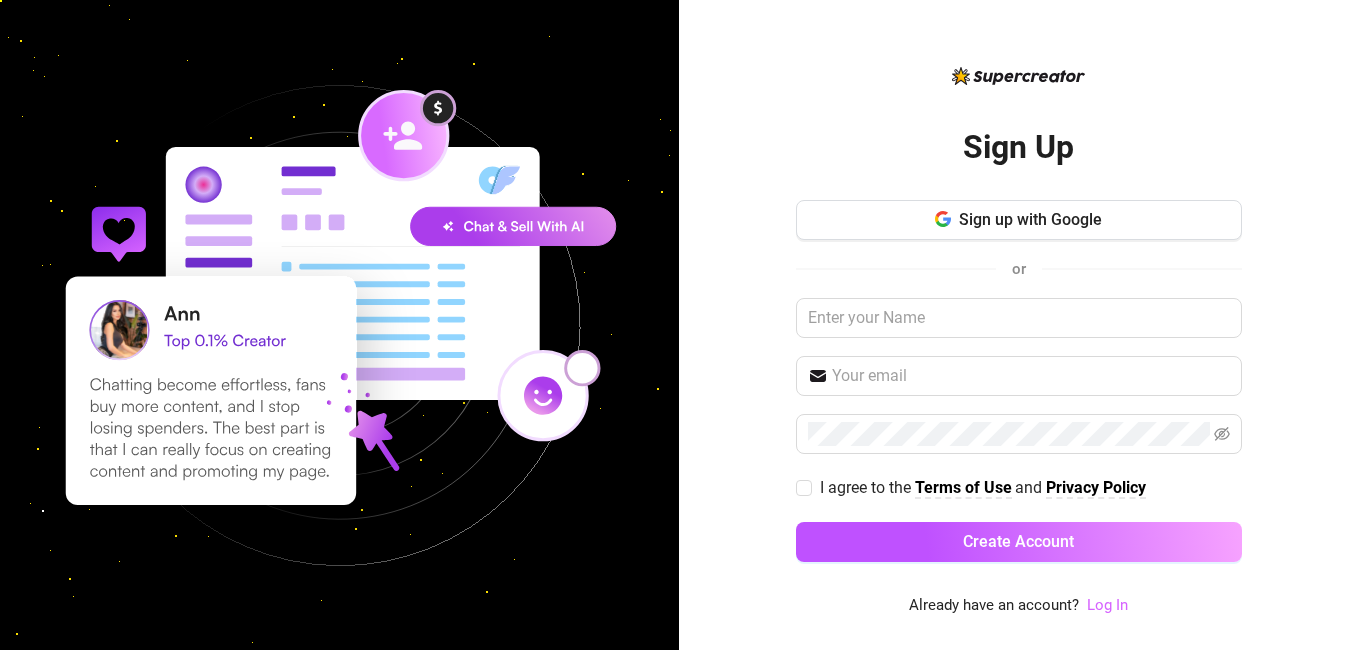 click on "Log In" at bounding box center (1107, 605) 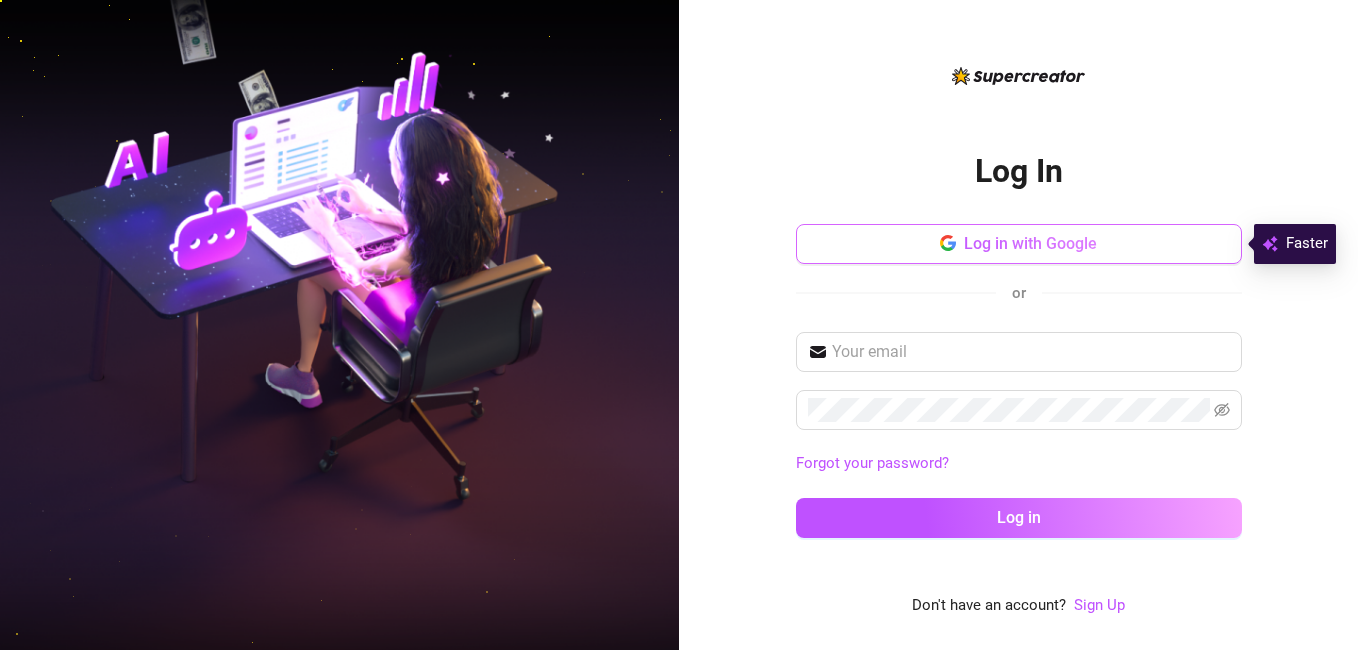 click on "Log in with Google" at bounding box center (1019, 244) 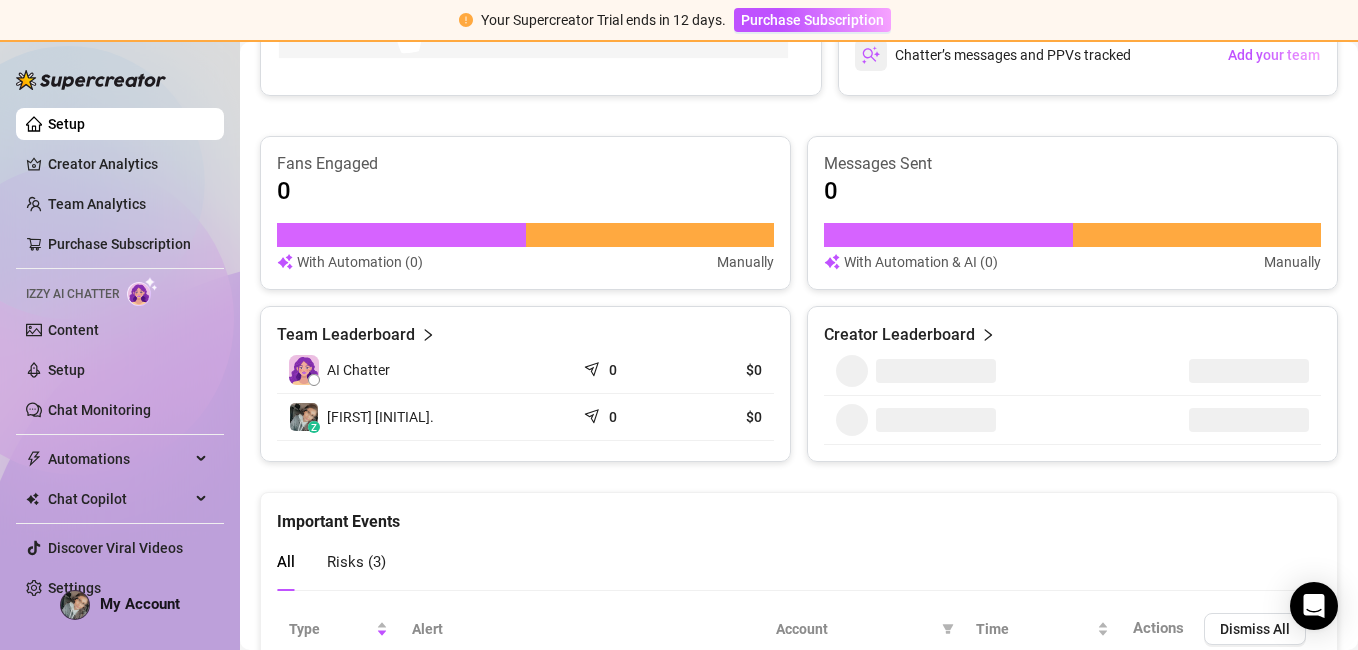 scroll, scrollTop: 954, scrollLeft: 0, axis: vertical 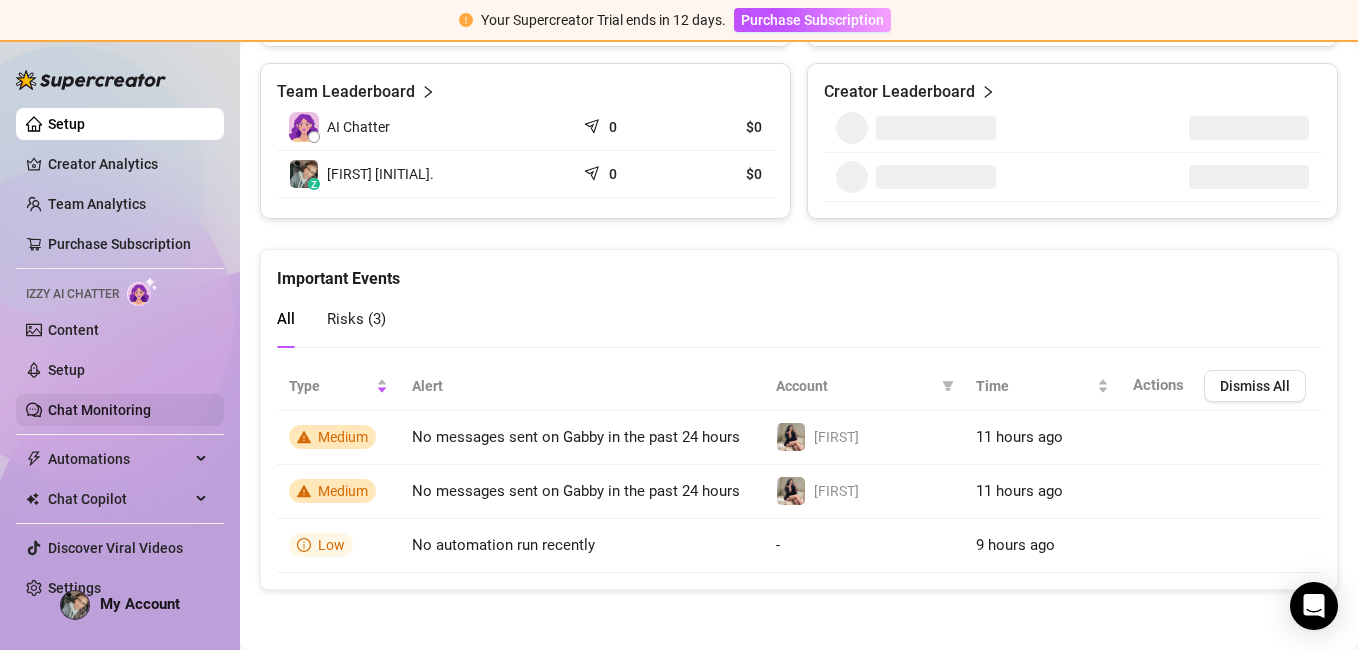 click on "Chat Monitoring" at bounding box center [99, 410] 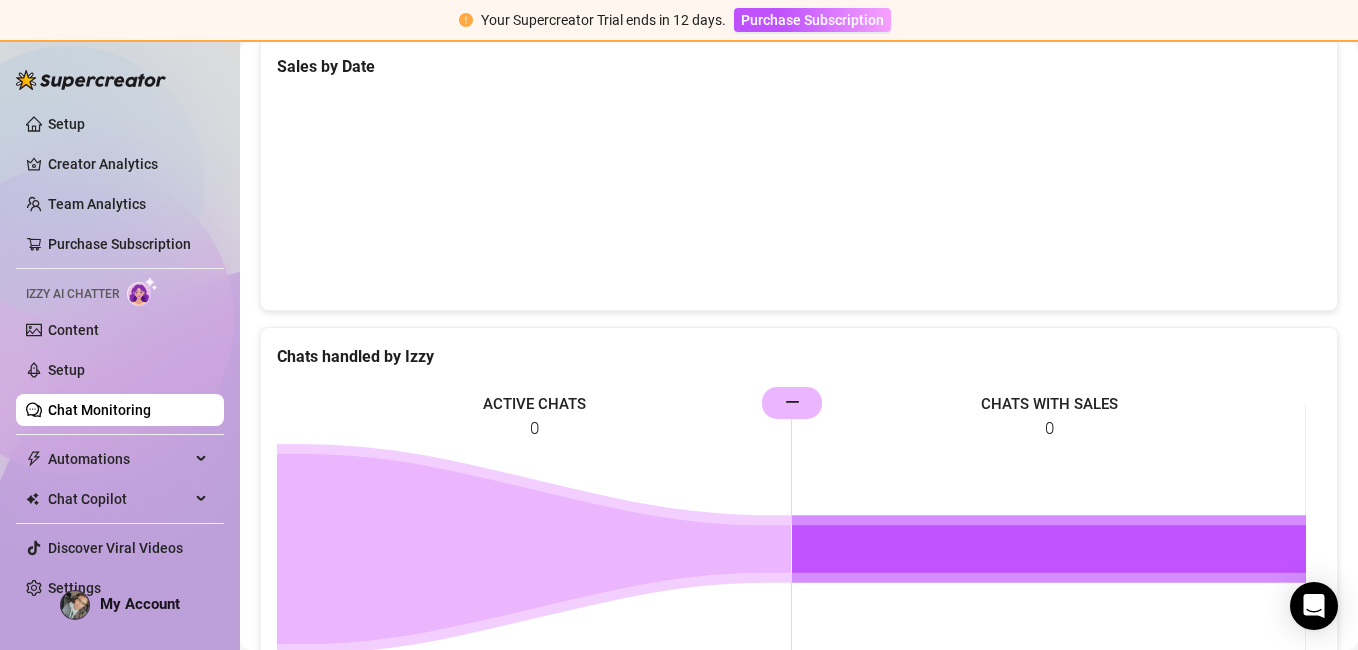 scroll, scrollTop: 901, scrollLeft: 0, axis: vertical 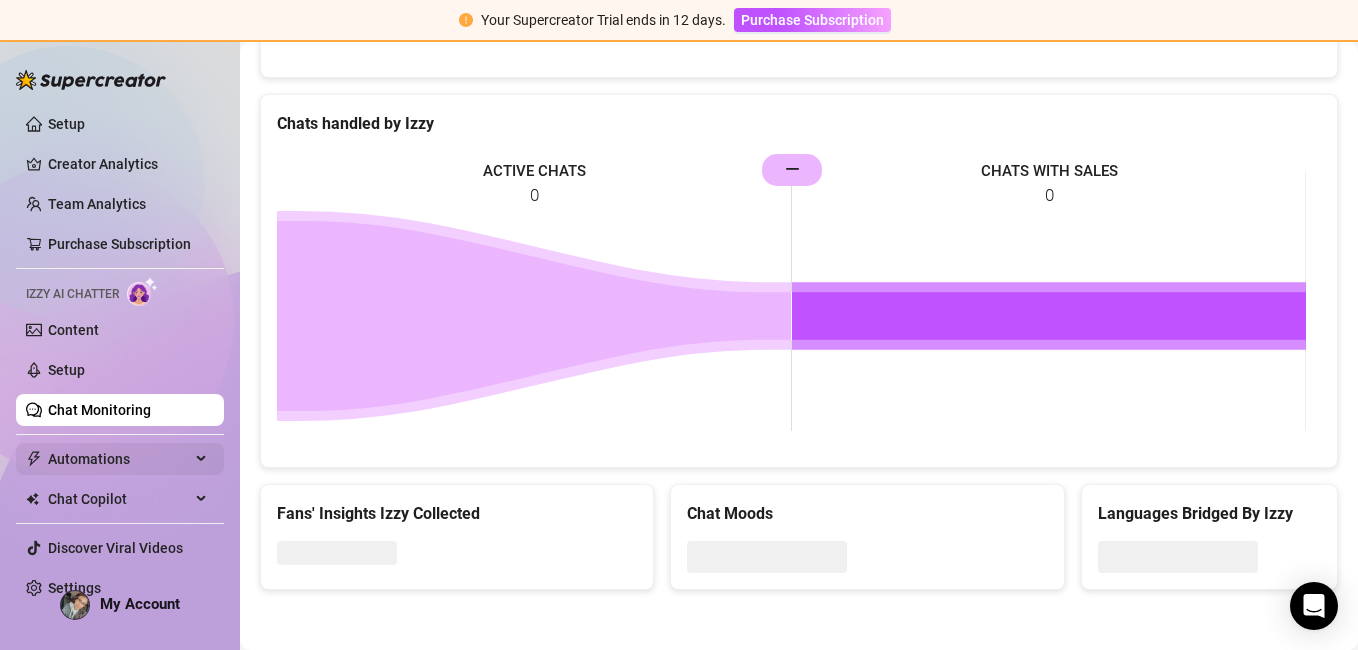 click on "Automations" at bounding box center (119, 459) 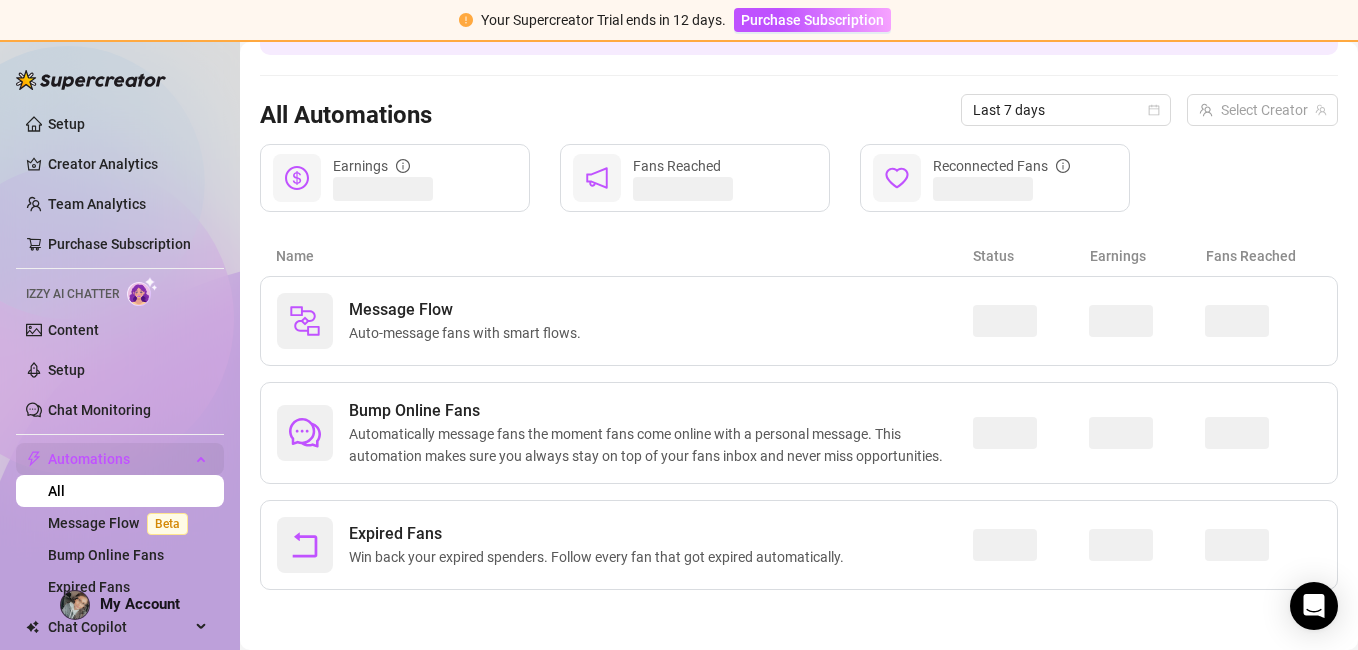 scroll, scrollTop: 157, scrollLeft: 0, axis: vertical 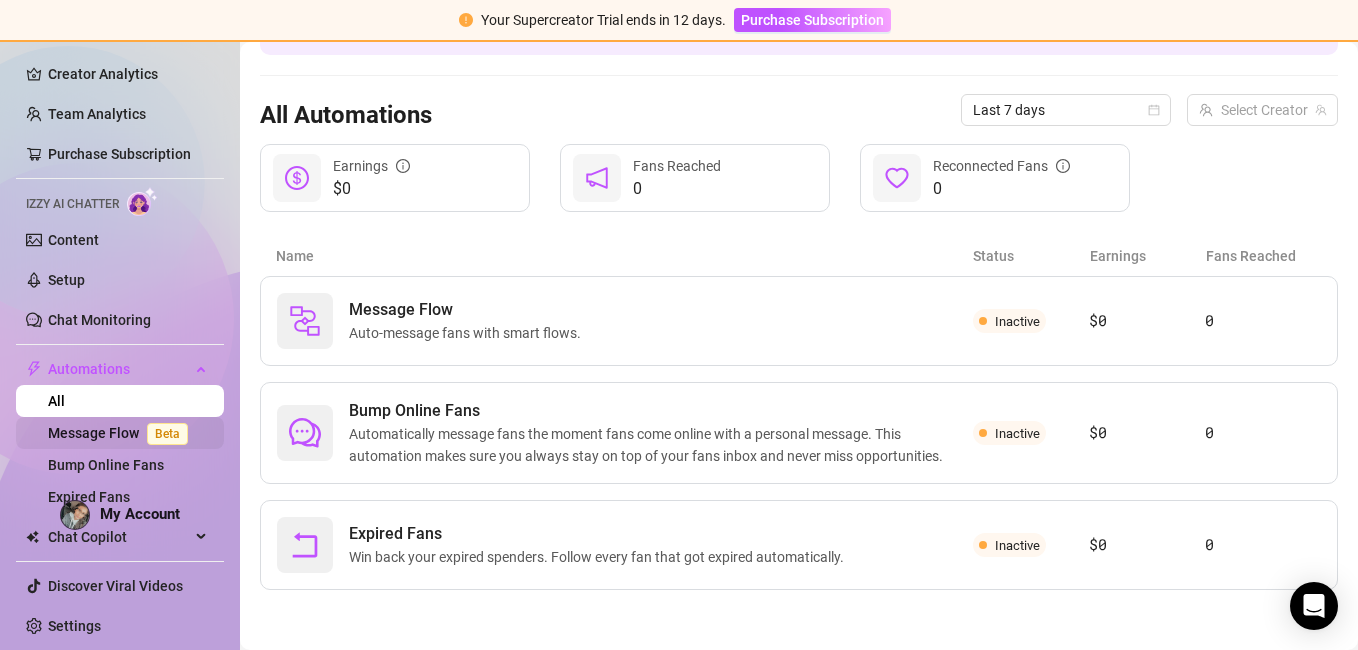 click on "Message Flow Beta" at bounding box center [122, 433] 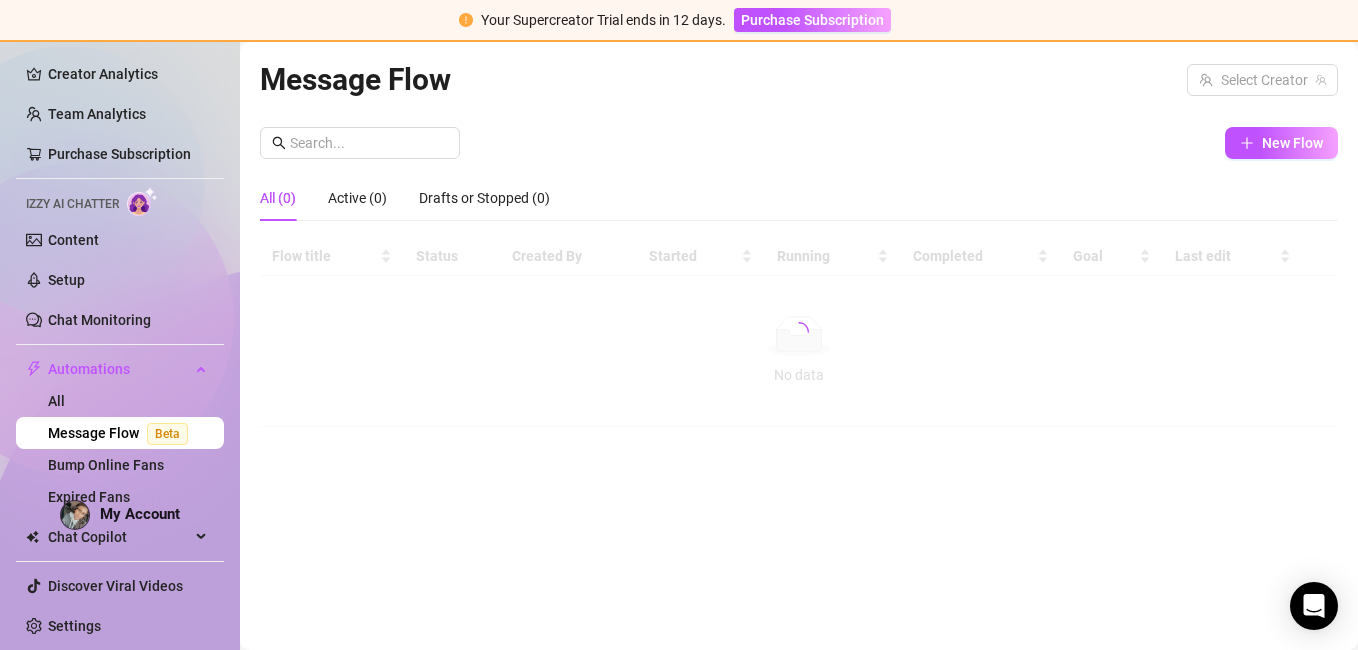 scroll, scrollTop: 0, scrollLeft: 0, axis: both 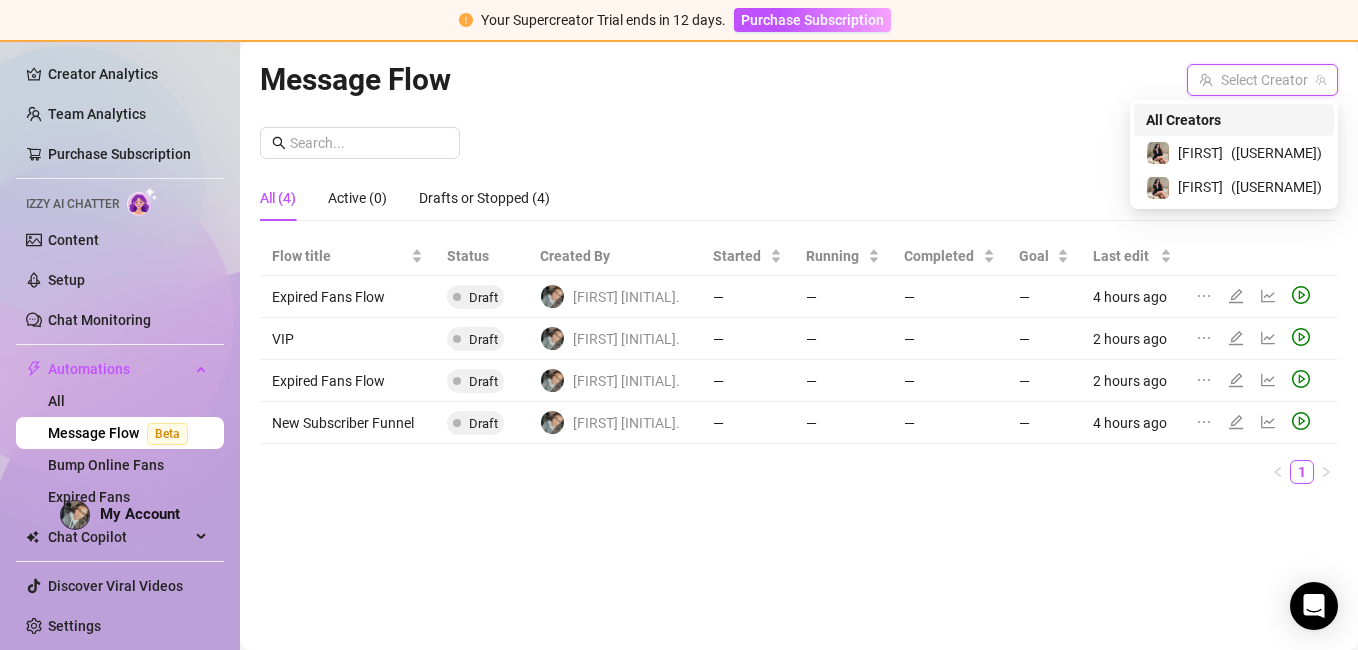 click at bounding box center [1253, 80] 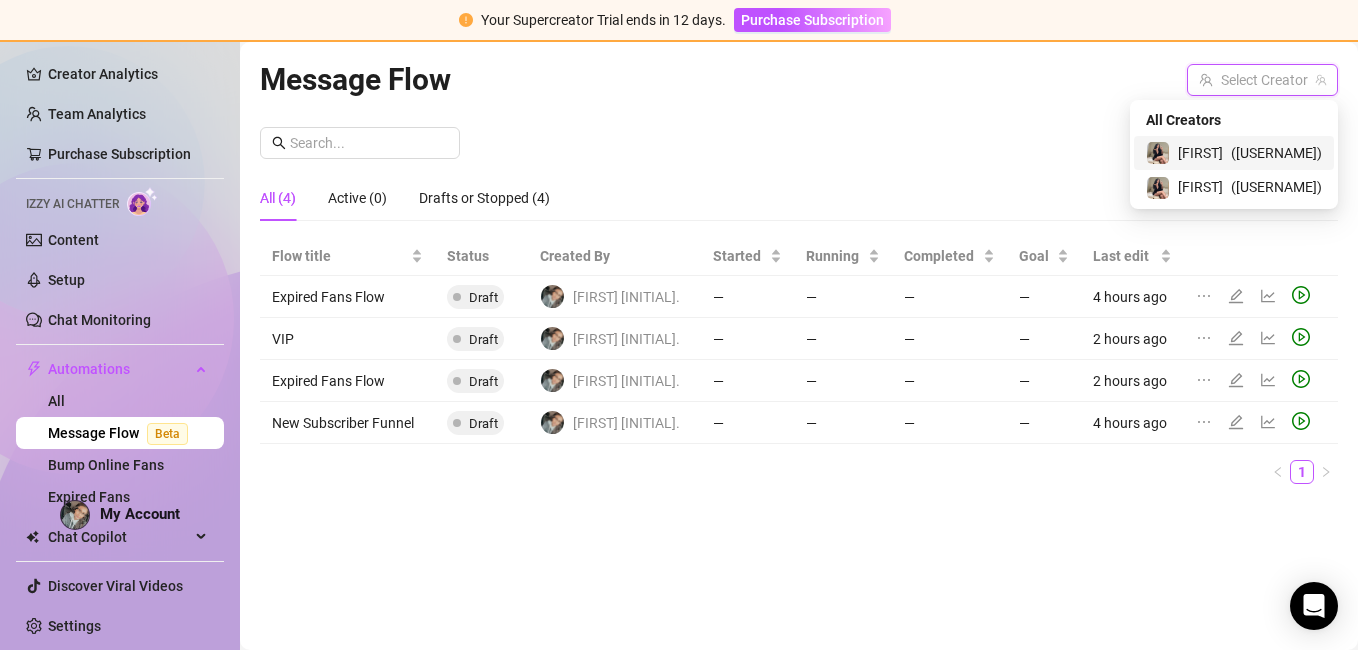 click on "[FIRST]" at bounding box center [1200, 153] 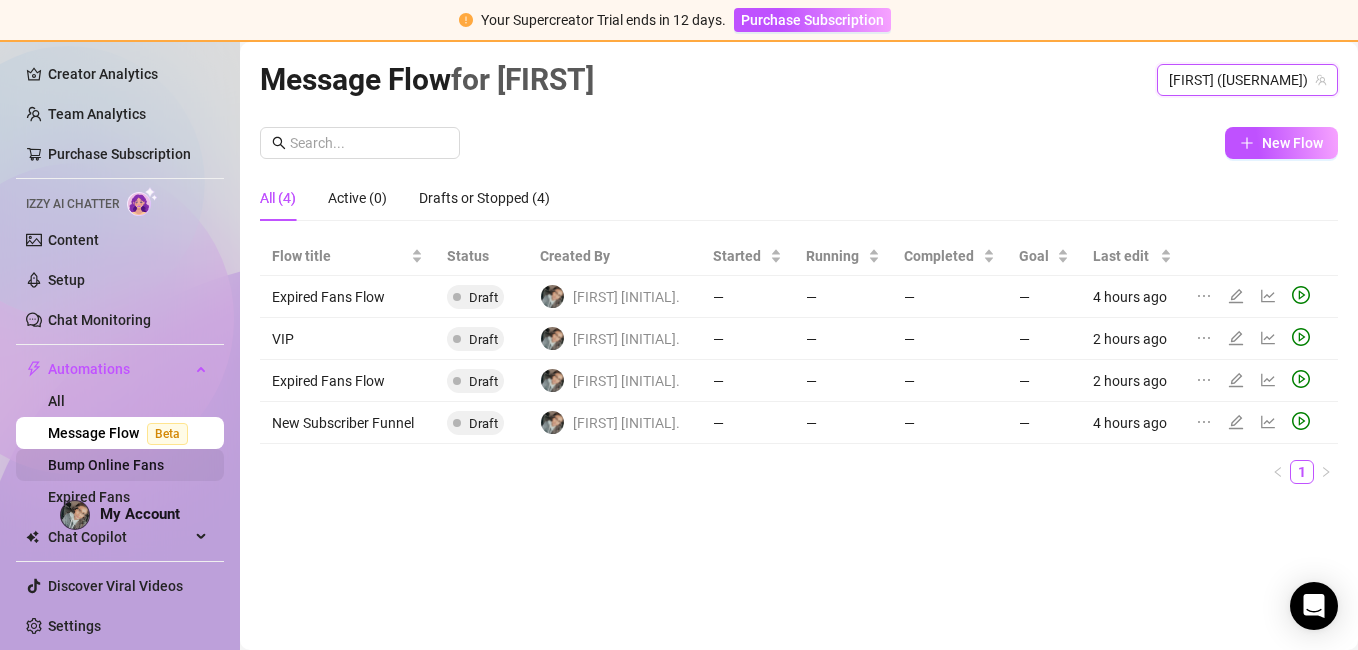 click on "Bump Online Fans" at bounding box center [106, 465] 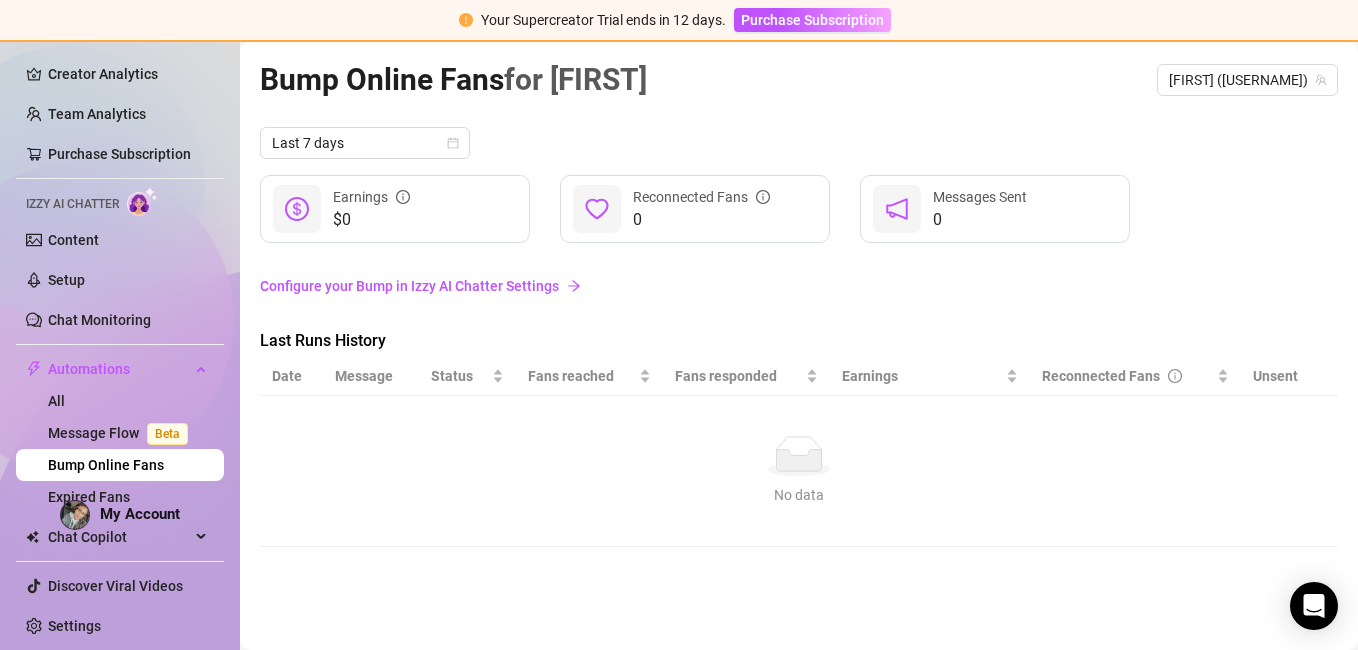 click on "Configure your Bump in Izzy AI Chatter Settings" at bounding box center [799, 286] 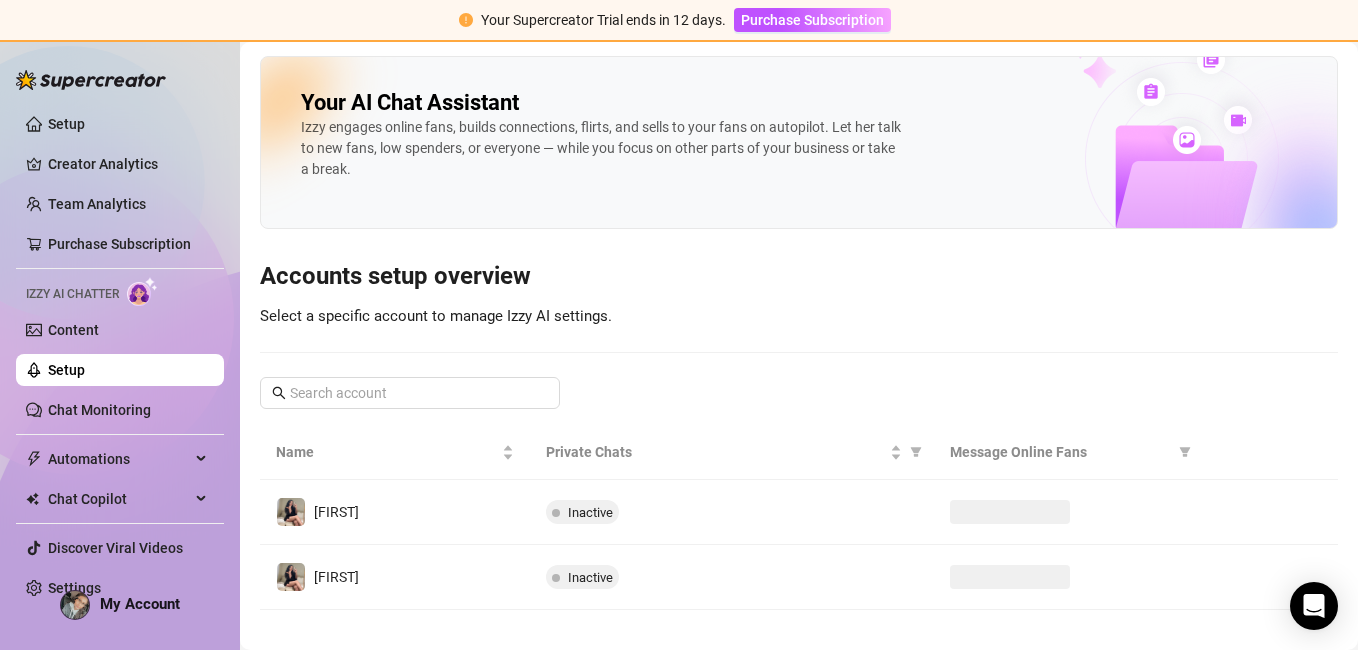 scroll, scrollTop: 0, scrollLeft: 0, axis: both 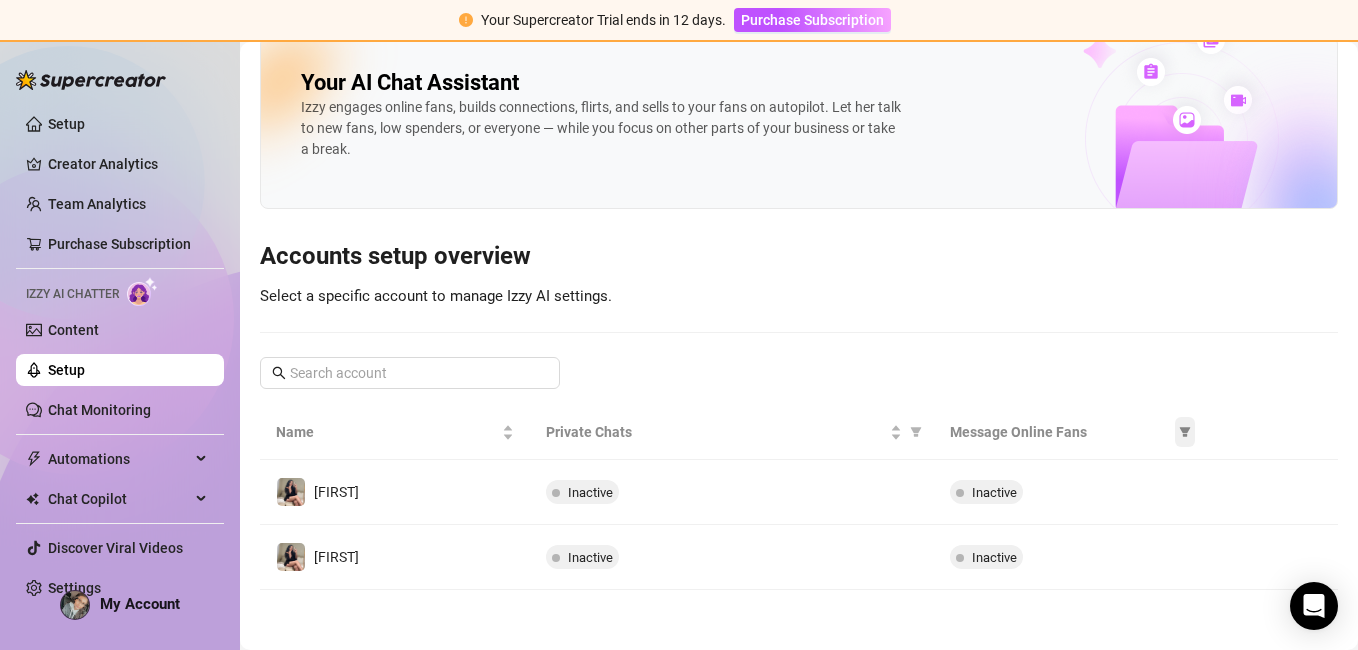 click 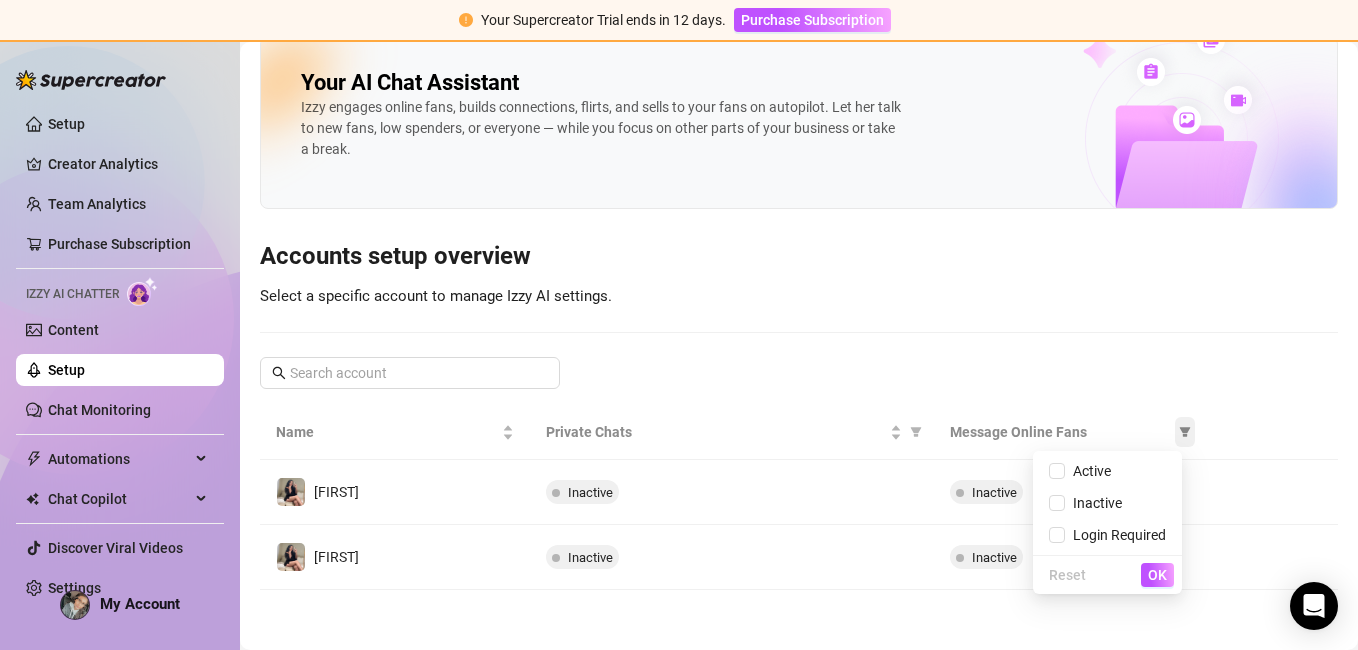 click 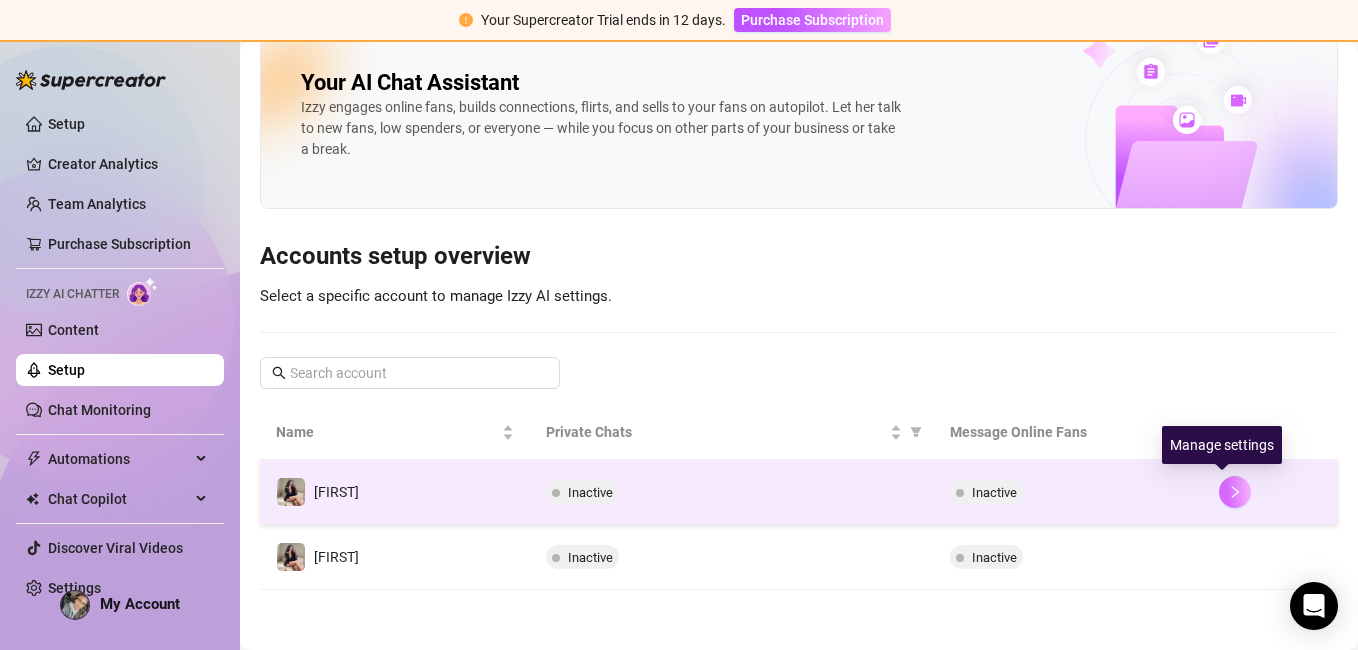 click 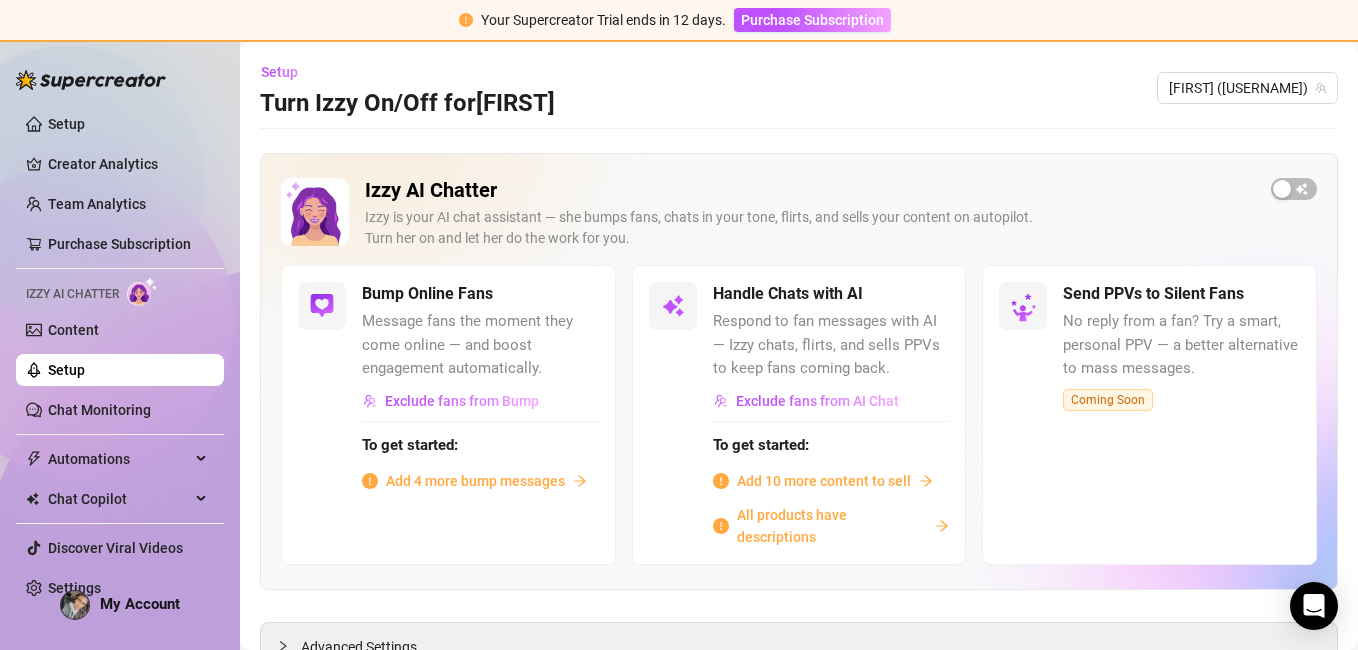 scroll, scrollTop: 82, scrollLeft: 0, axis: vertical 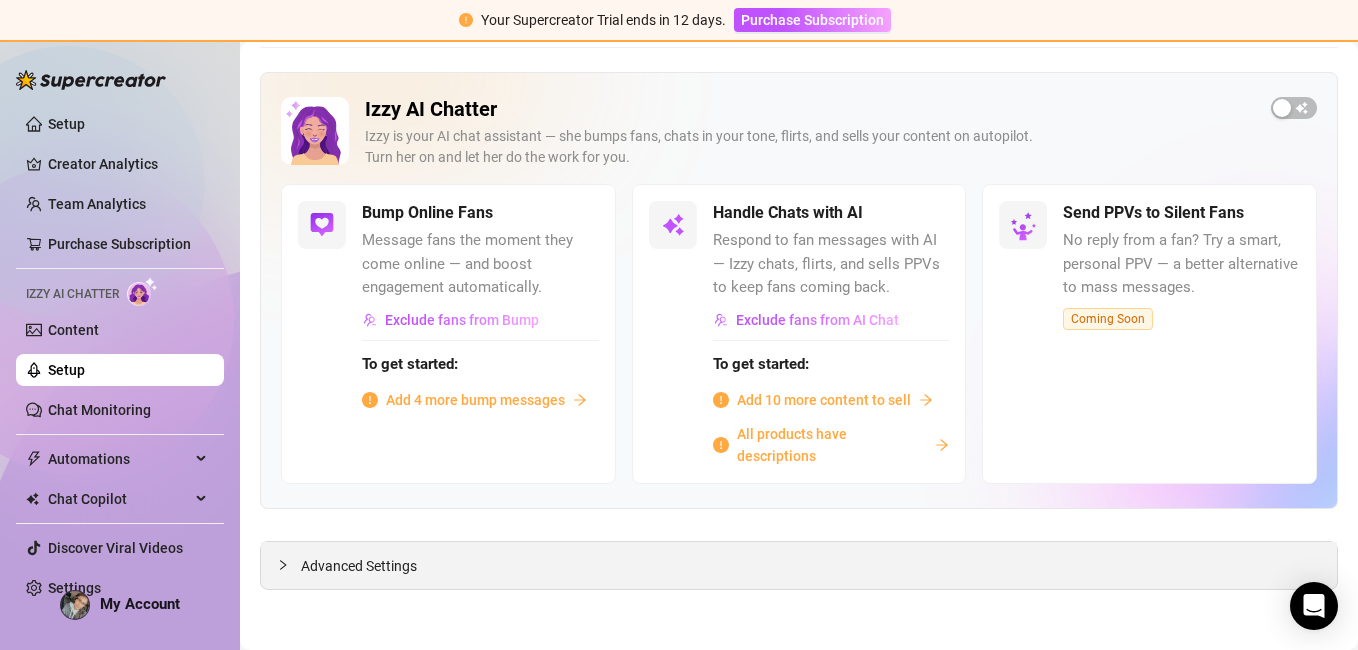 click on "Advanced Settings" at bounding box center (799, 565) 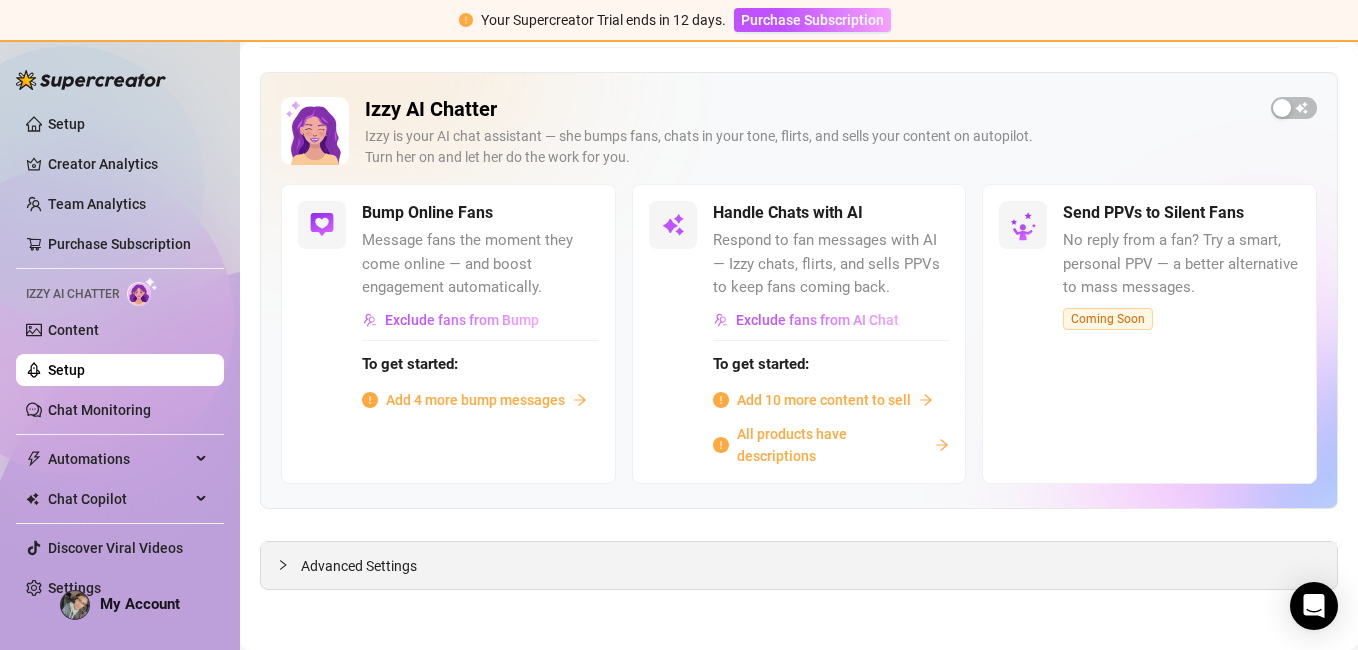 click on "Advanced Settings" at bounding box center (359, 566) 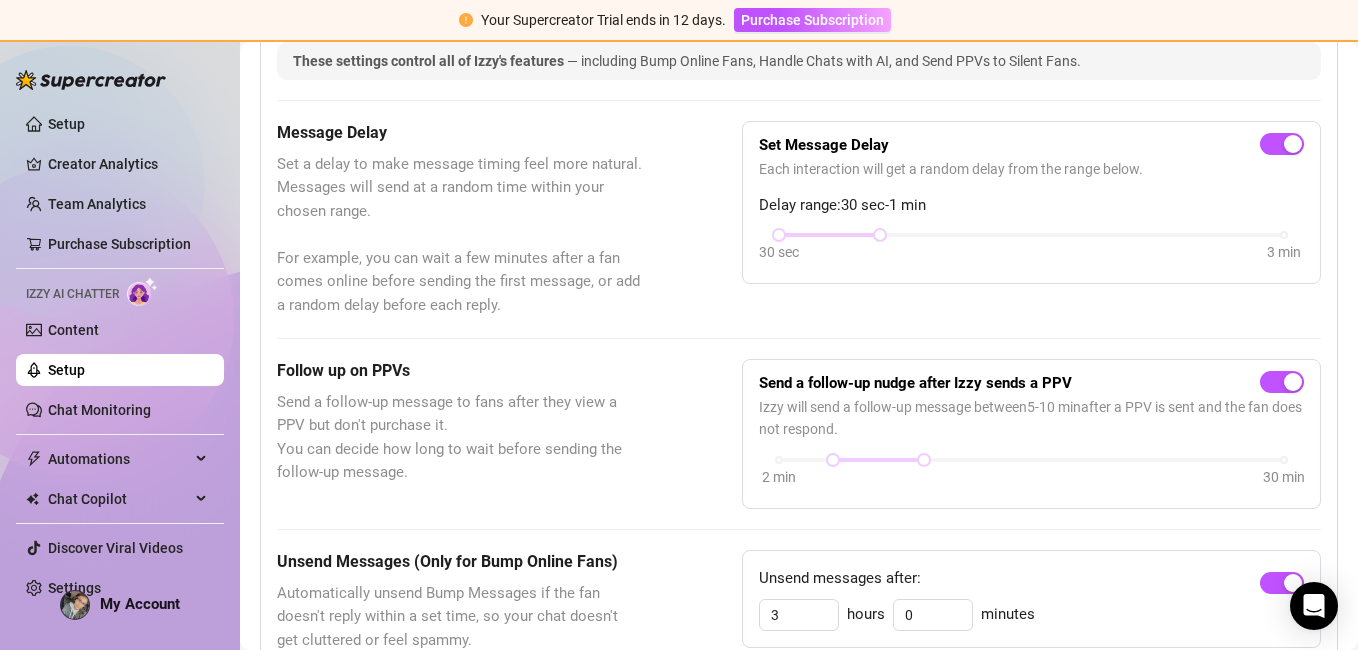 scroll, scrollTop: 643, scrollLeft: 0, axis: vertical 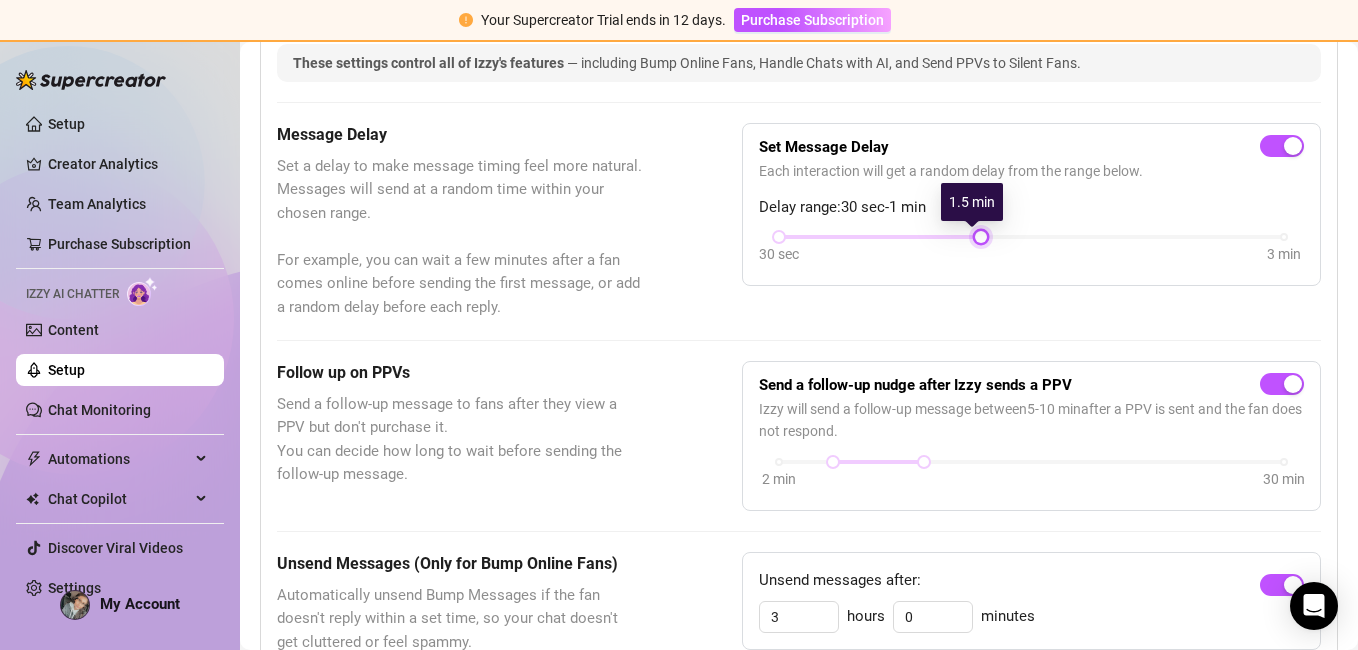 drag, startPoint x: 872, startPoint y: 237, endPoint x: 949, endPoint y: 225, distance: 77.92946 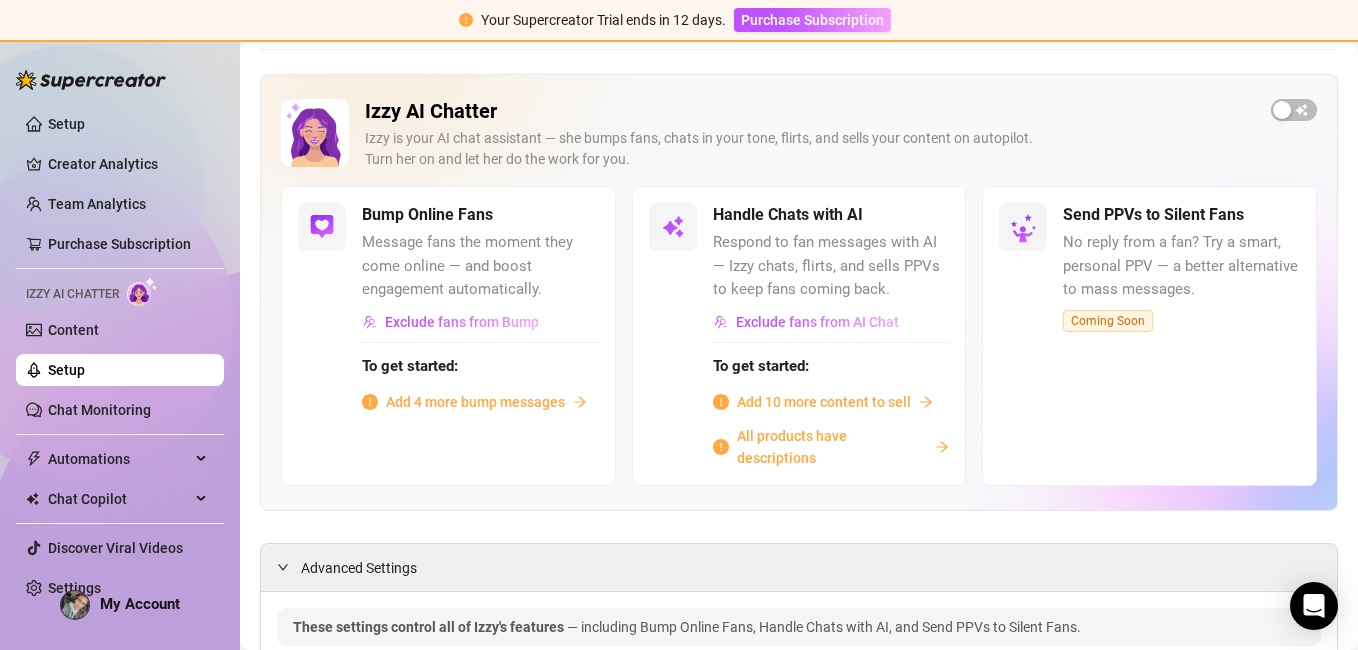 scroll, scrollTop: 82, scrollLeft: 0, axis: vertical 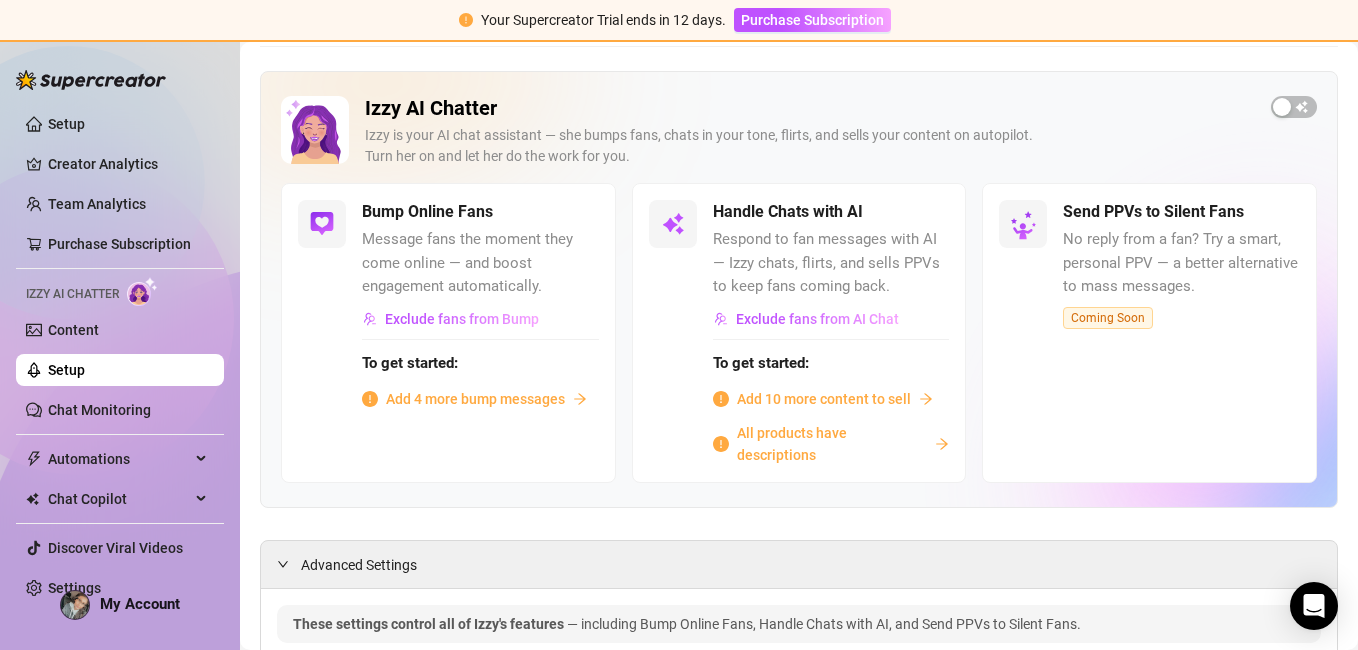 click on "Add 4 more bump messages" at bounding box center [475, 399] 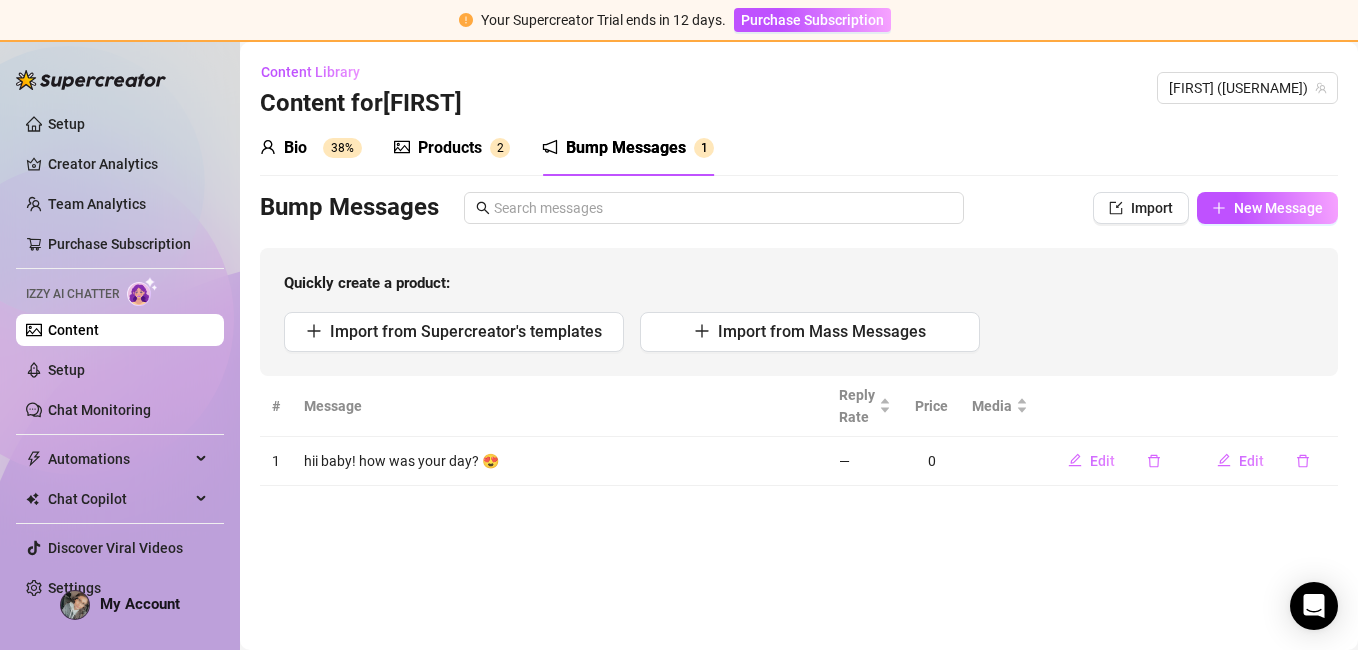 scroll, scrollTop: 0, scrollLeft: 0, axis: both 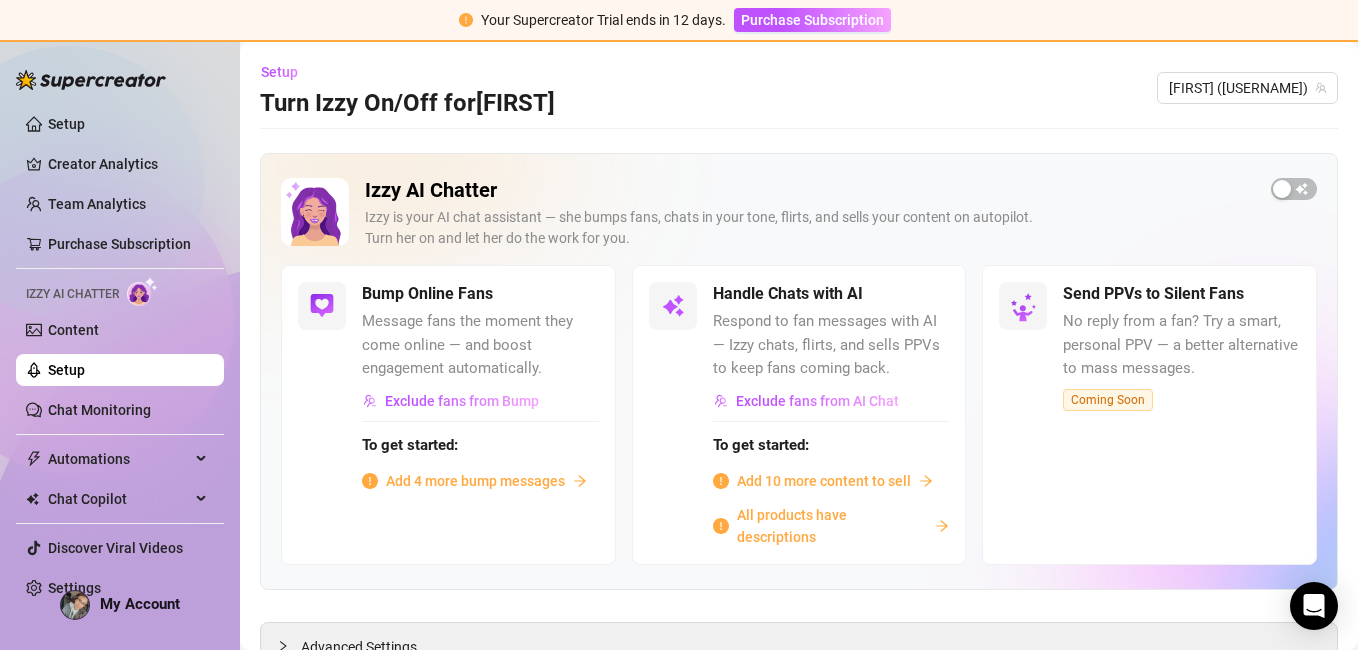 click on "Add 4 more bump messages" at bounding box center (475, 481) 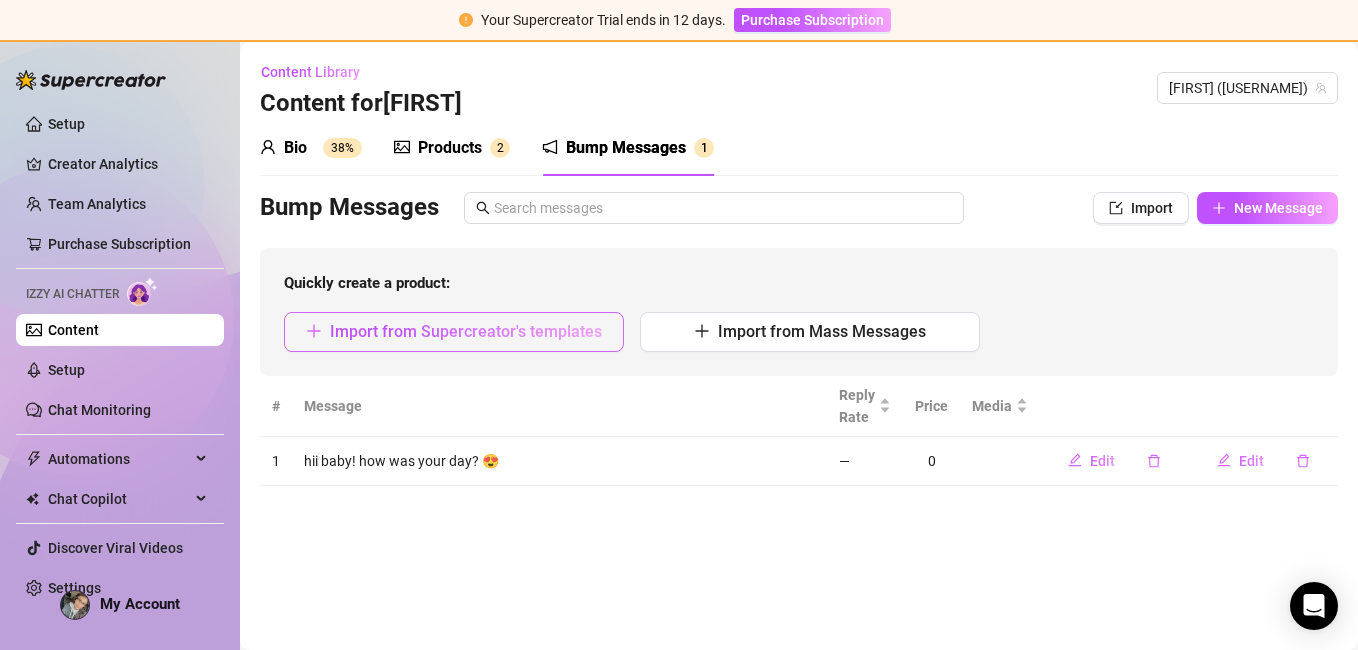 click on "Import from Supercreator's templates" at bounding box center (466, 331) 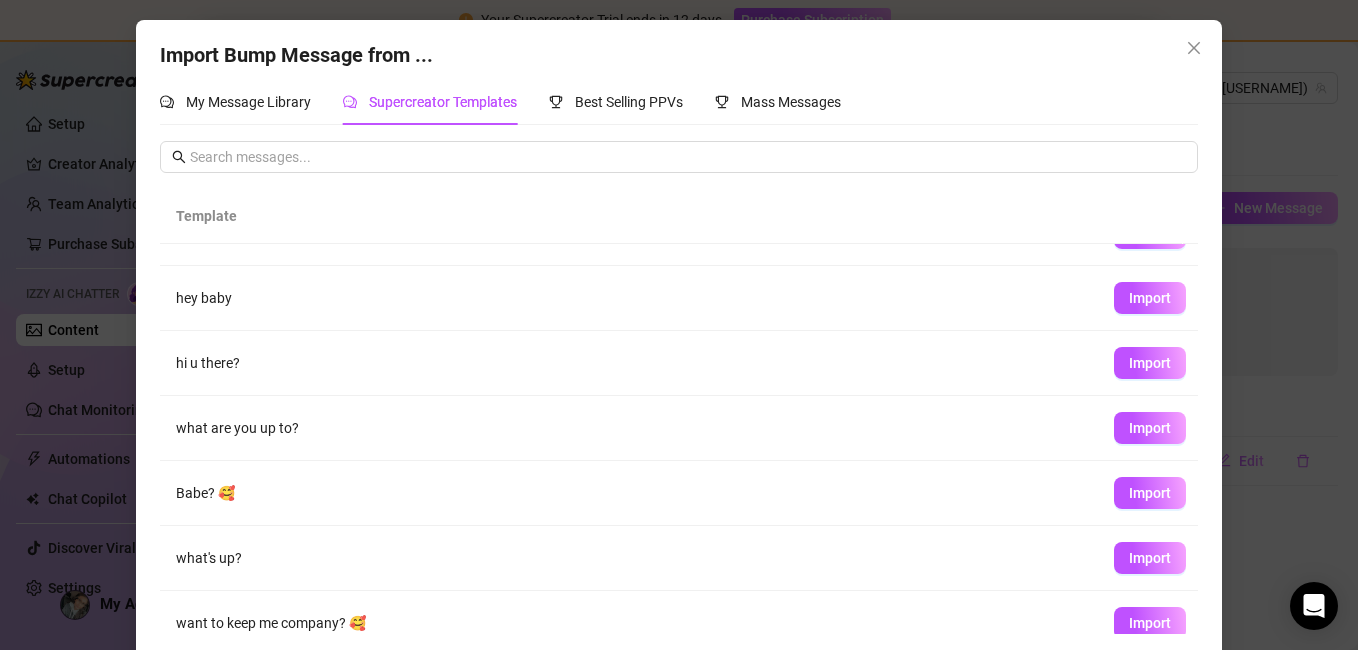 scroll, scrollTop: 260, scrollLeft: 0, axis: vertical 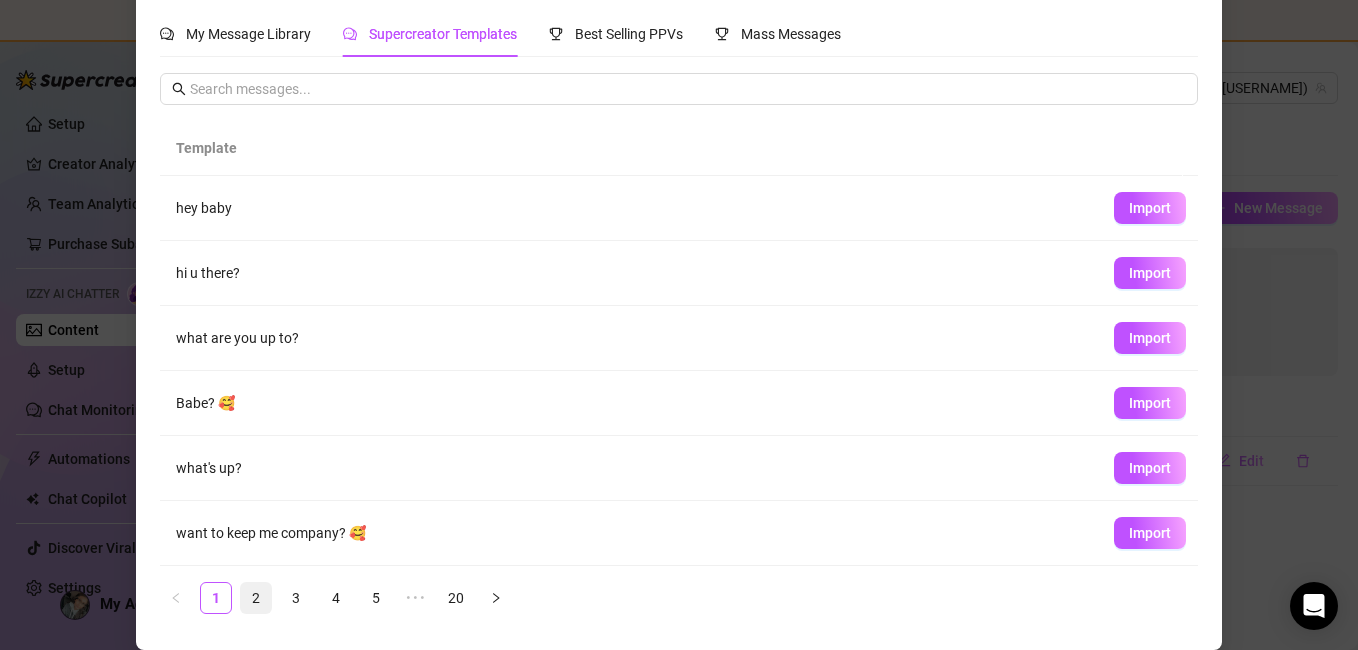 click on "2" at bounding box center (256, 598) 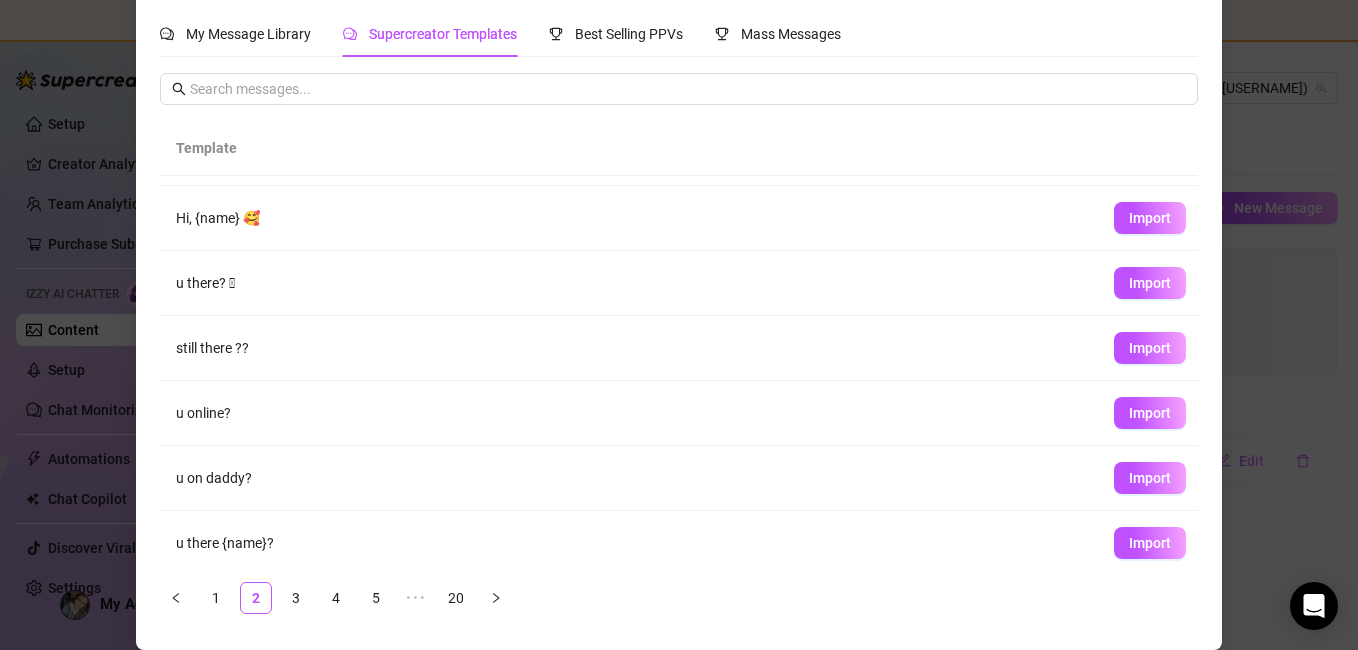 scroll, scrollTop: 260, scrollLeft: 0, axis: vertical 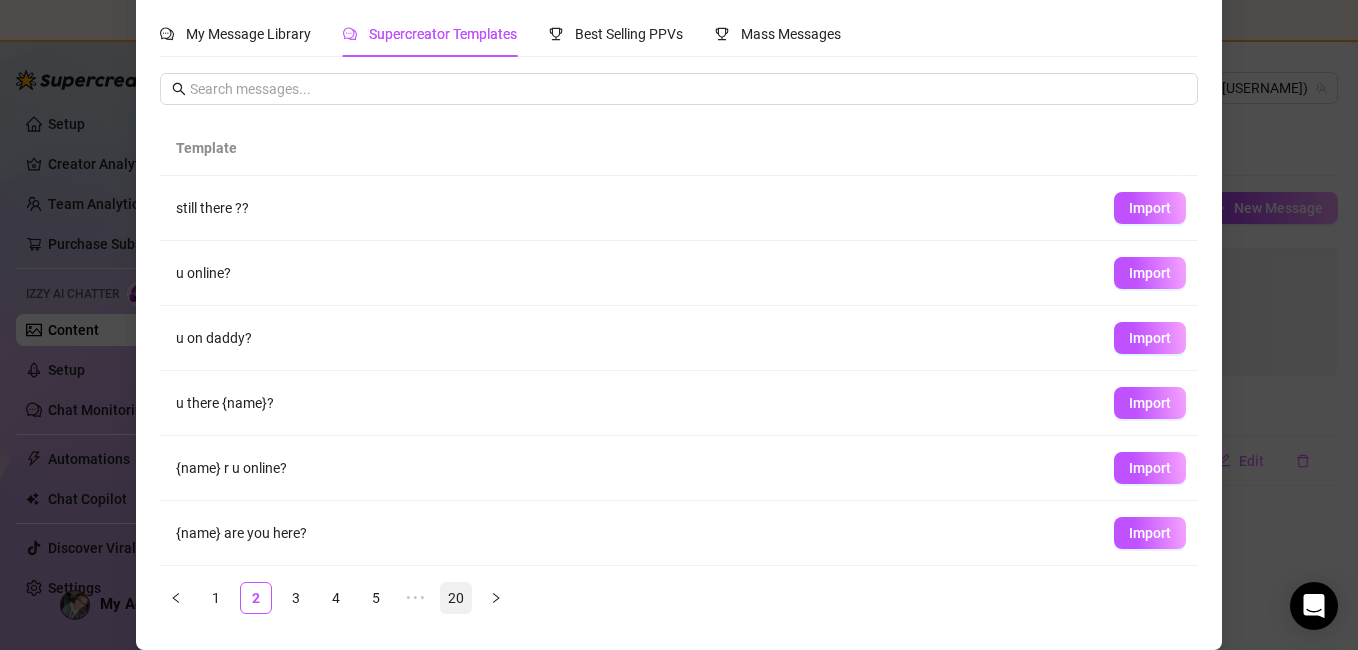 click on "20" at bounding box center [456, 598] 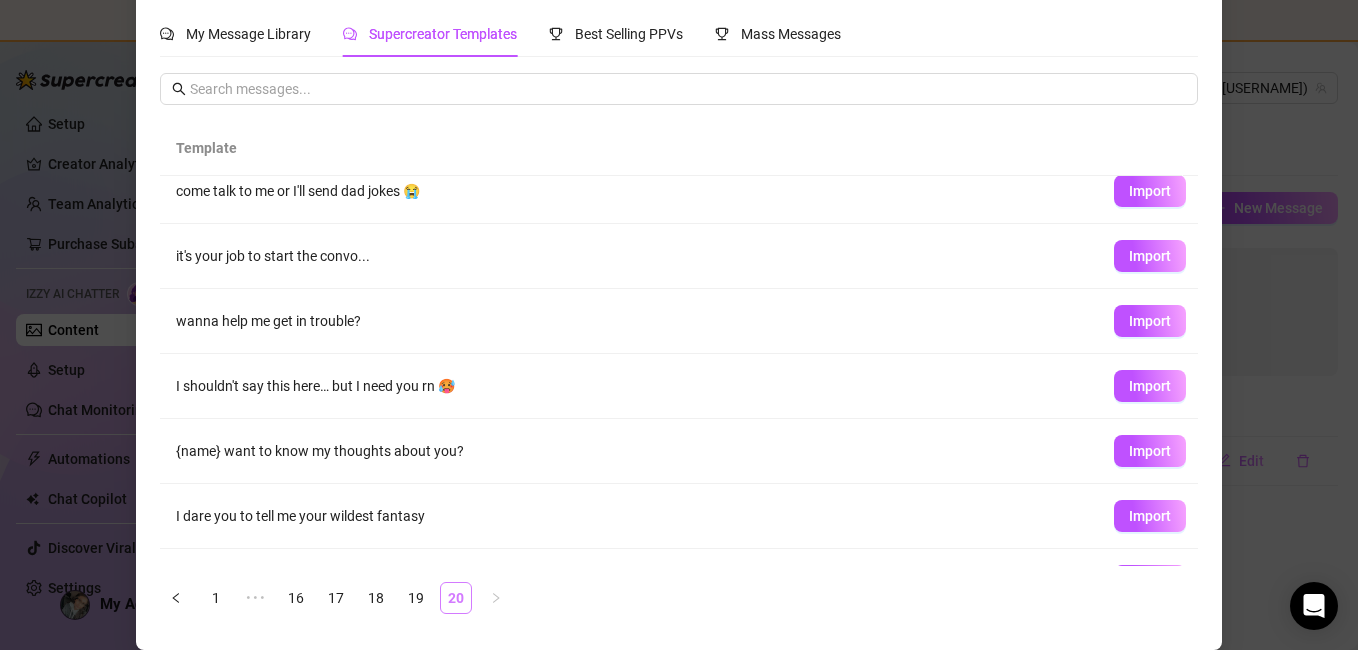 scroll, scrollTop: 0, scrollLeft: 0, axis: both 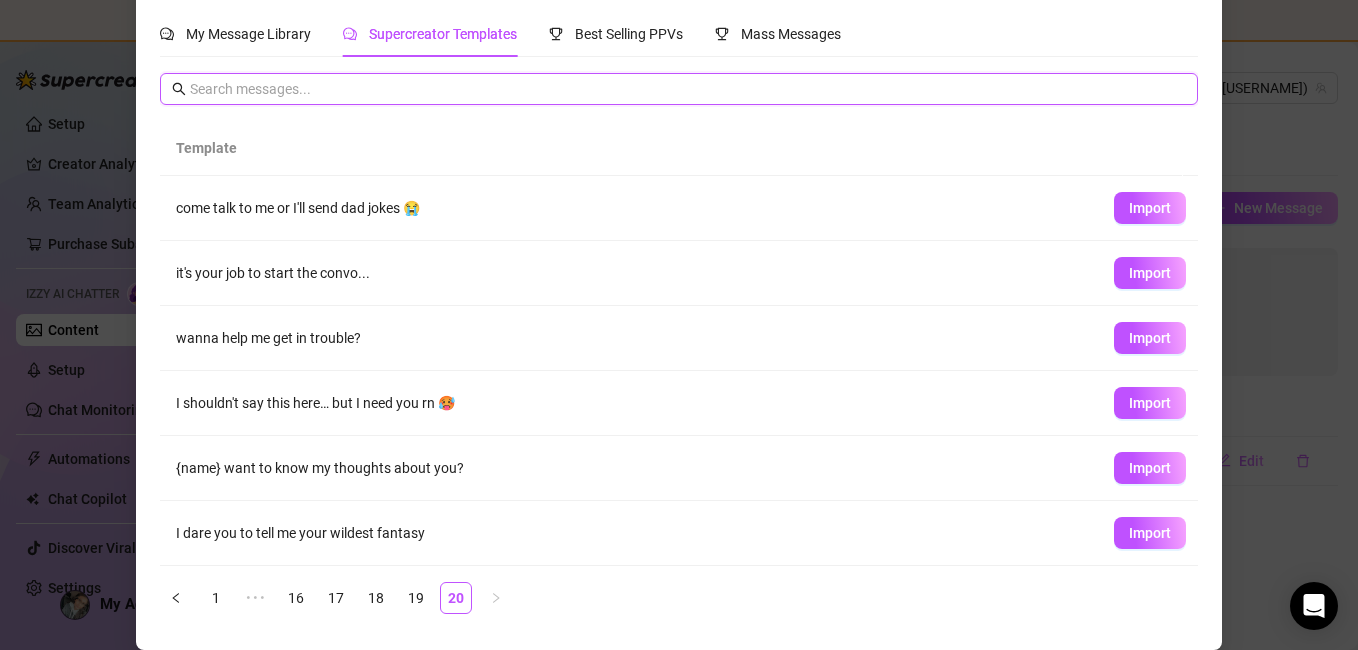 click at bounding box center (688, 89) 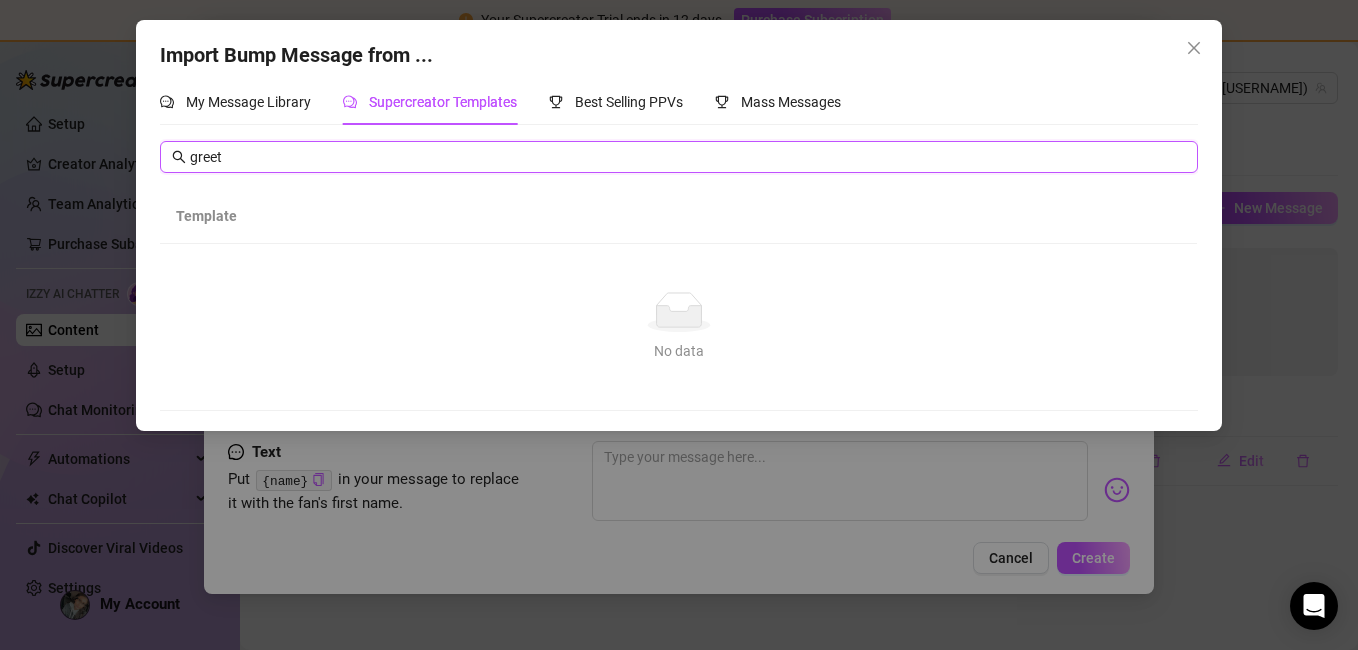scroll, scrollTop: 0, scrollLeft: 0, axis: both 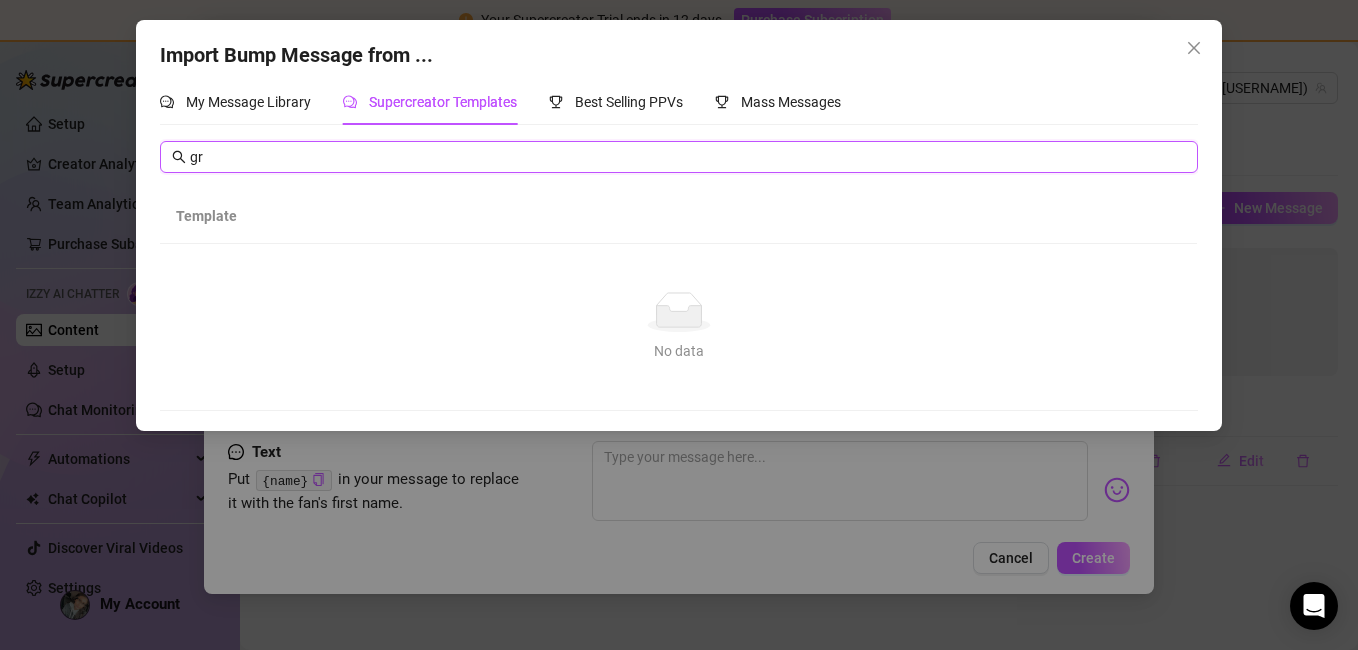 type on "g" 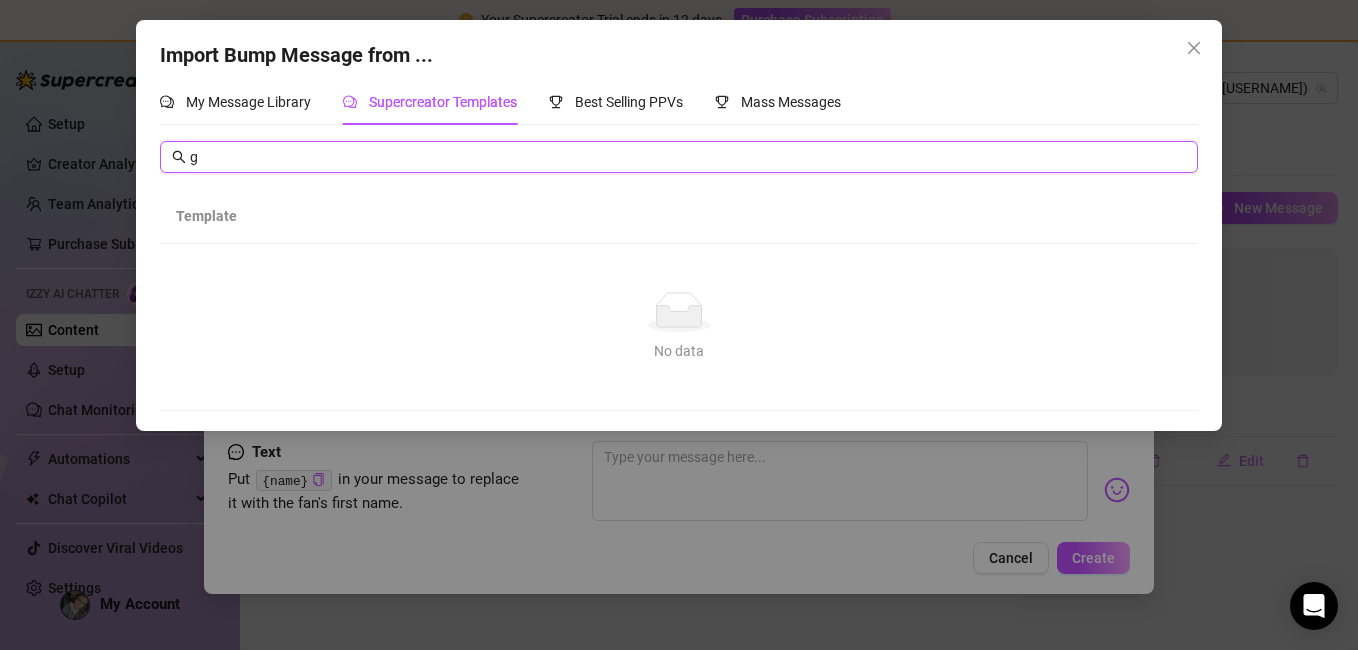 type 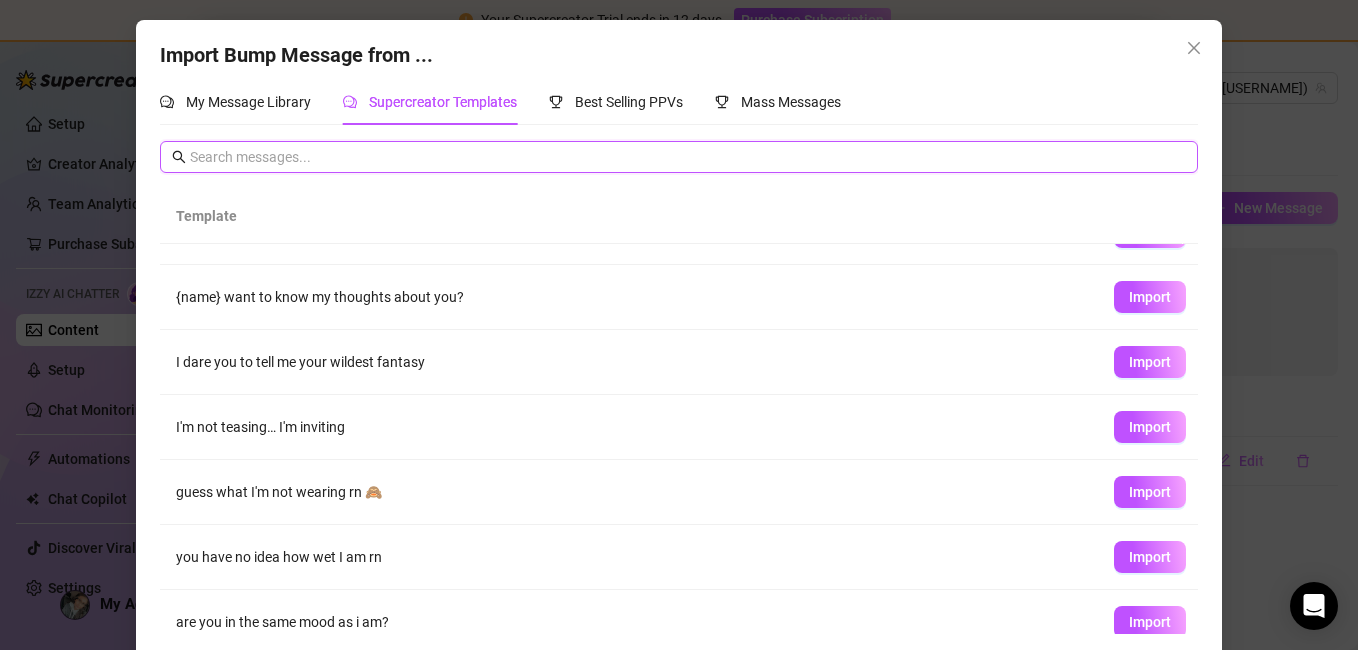 scroll, scrollTop: 260, scrollLeft: 0, axis: vertical 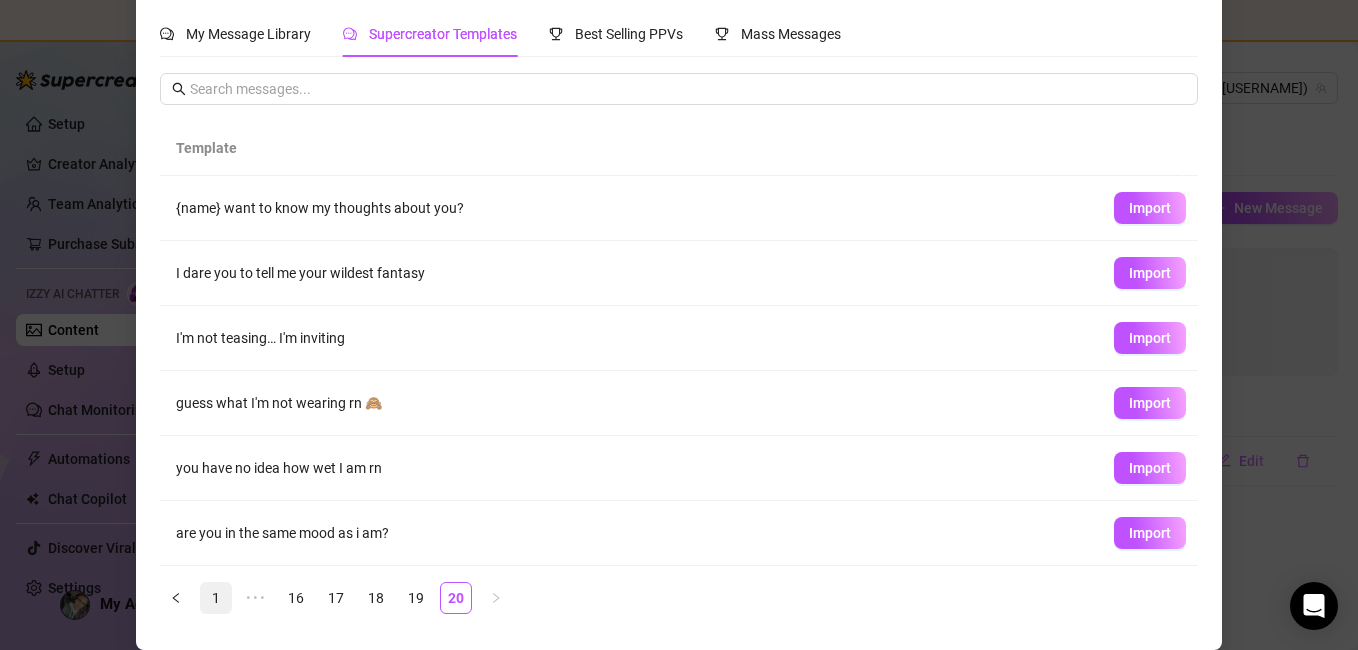 click on "1" at bounding box center [216, 598] 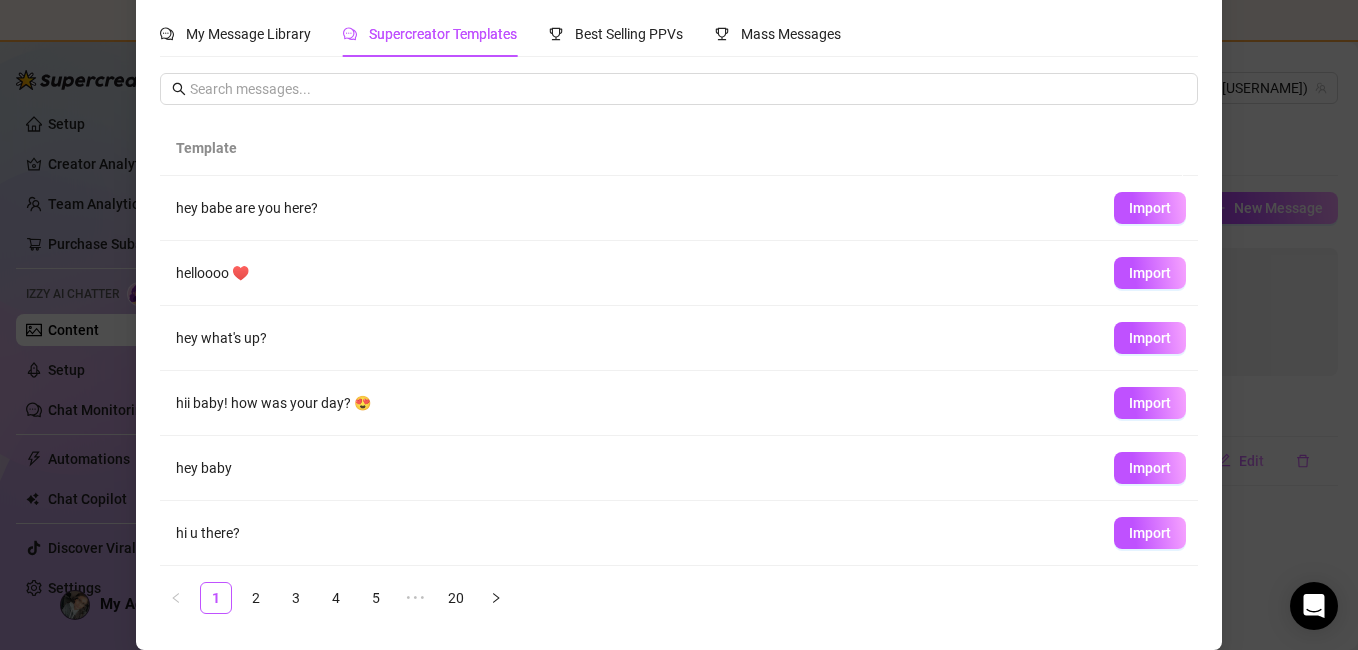 scroll, scrollTop: 0, scrollLeft: 0, axis: both 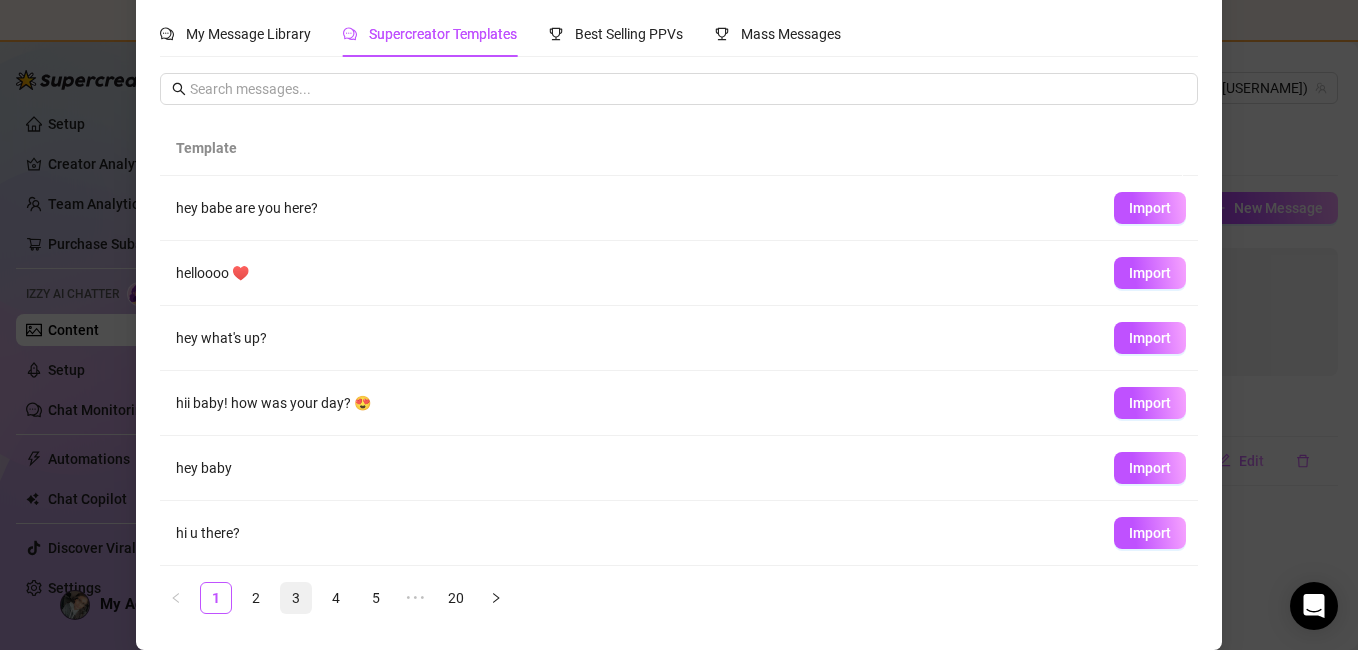 click on "3" at bounding box center (296, 598) 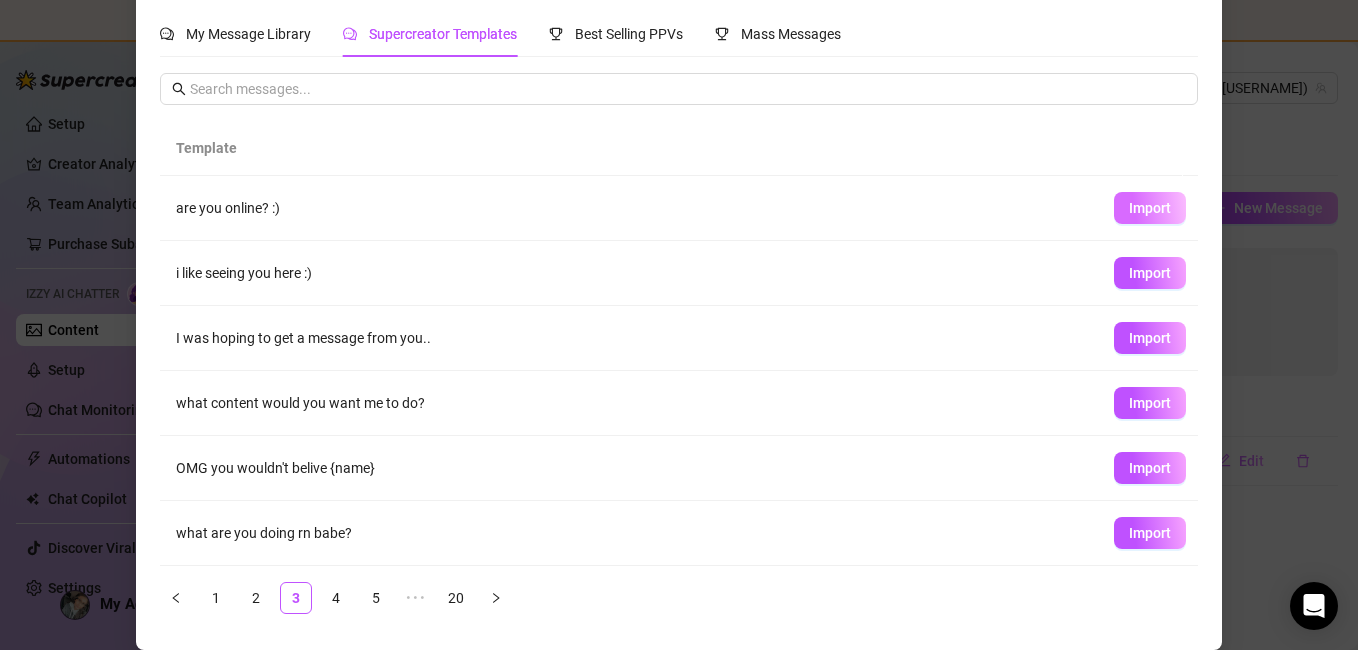 click on "Import" at bounding box center [1150, 208] 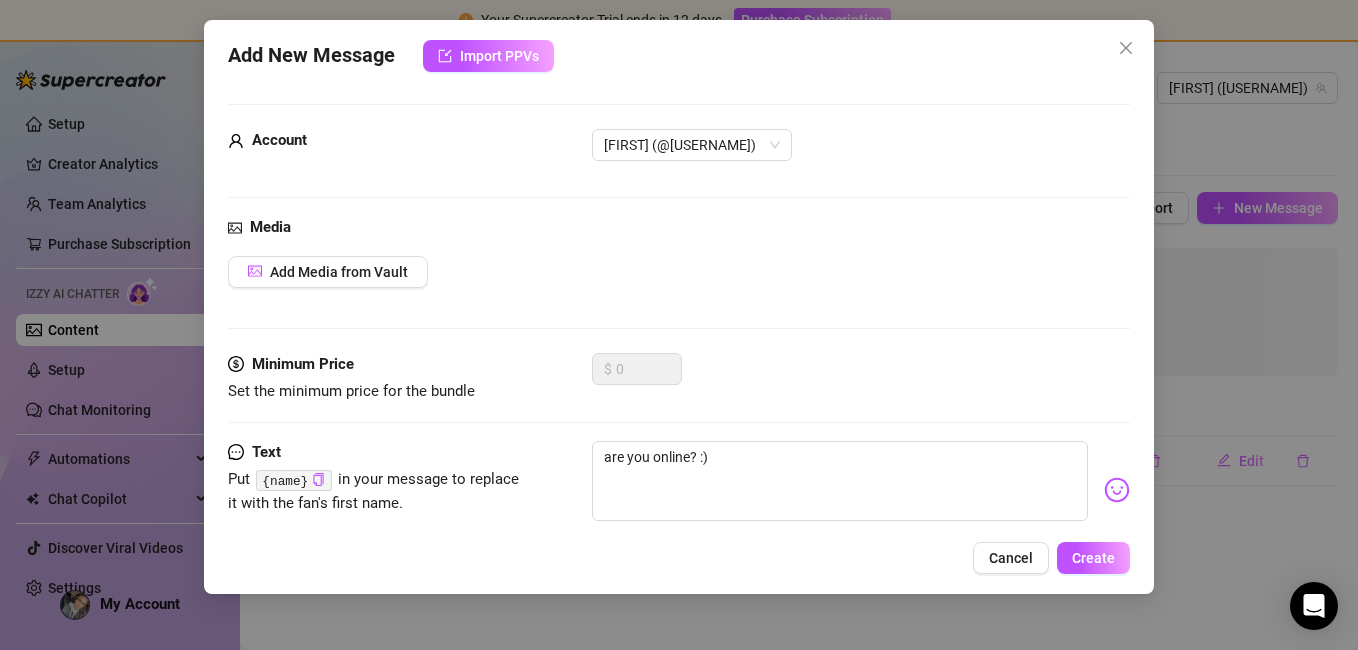 scroll, scrollTop: 0, scrollLeft: 0, axis: both 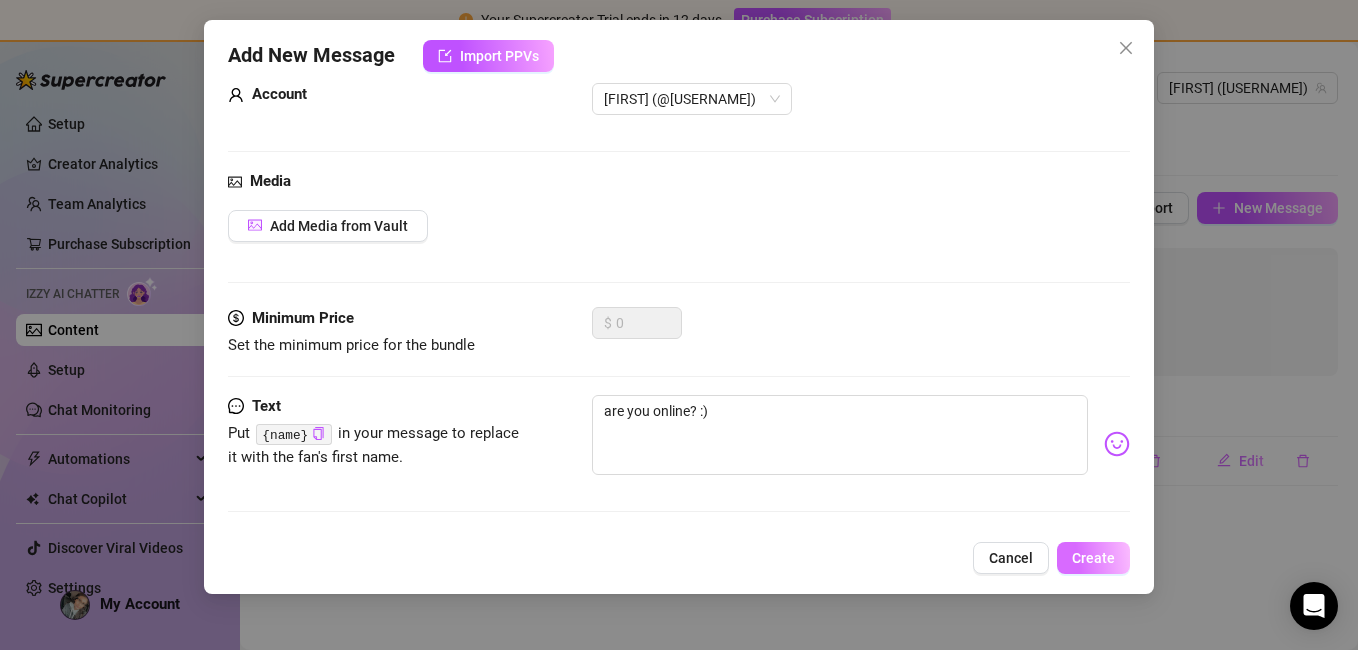 click on "Create" at bounding box center [1093, 558] 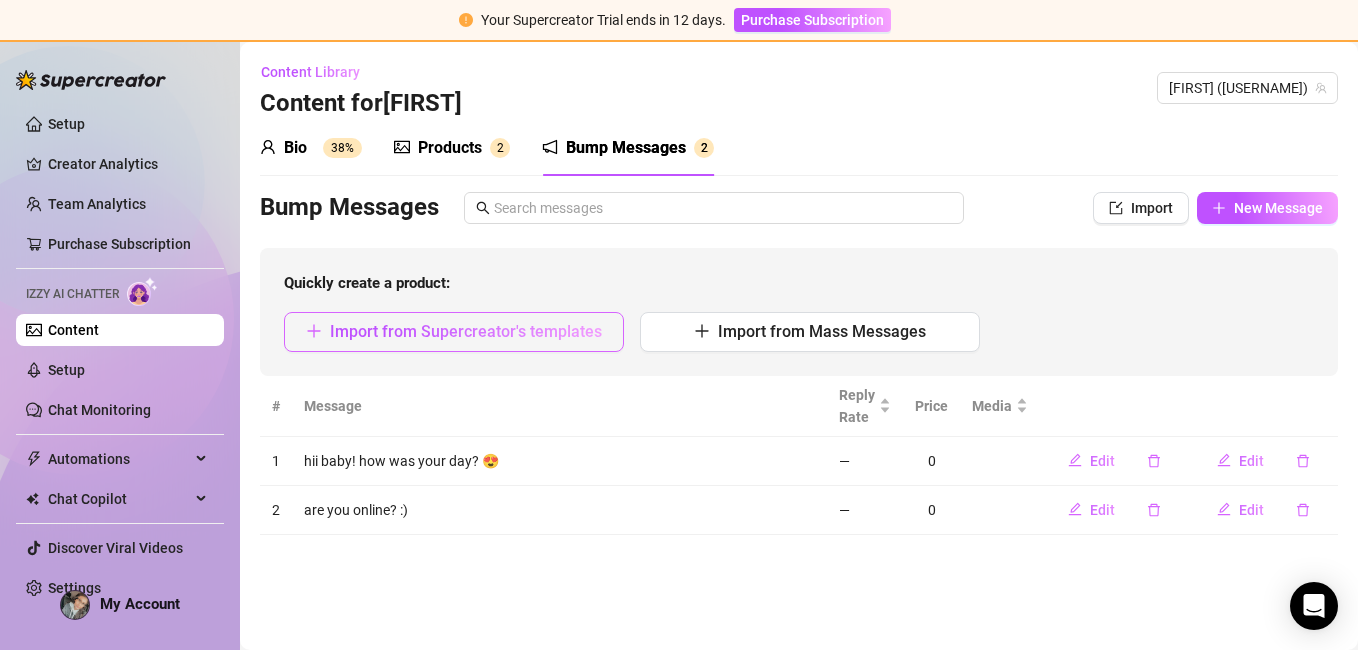click on "Import from Supercreator's templates" at bounding box center (454, 332) 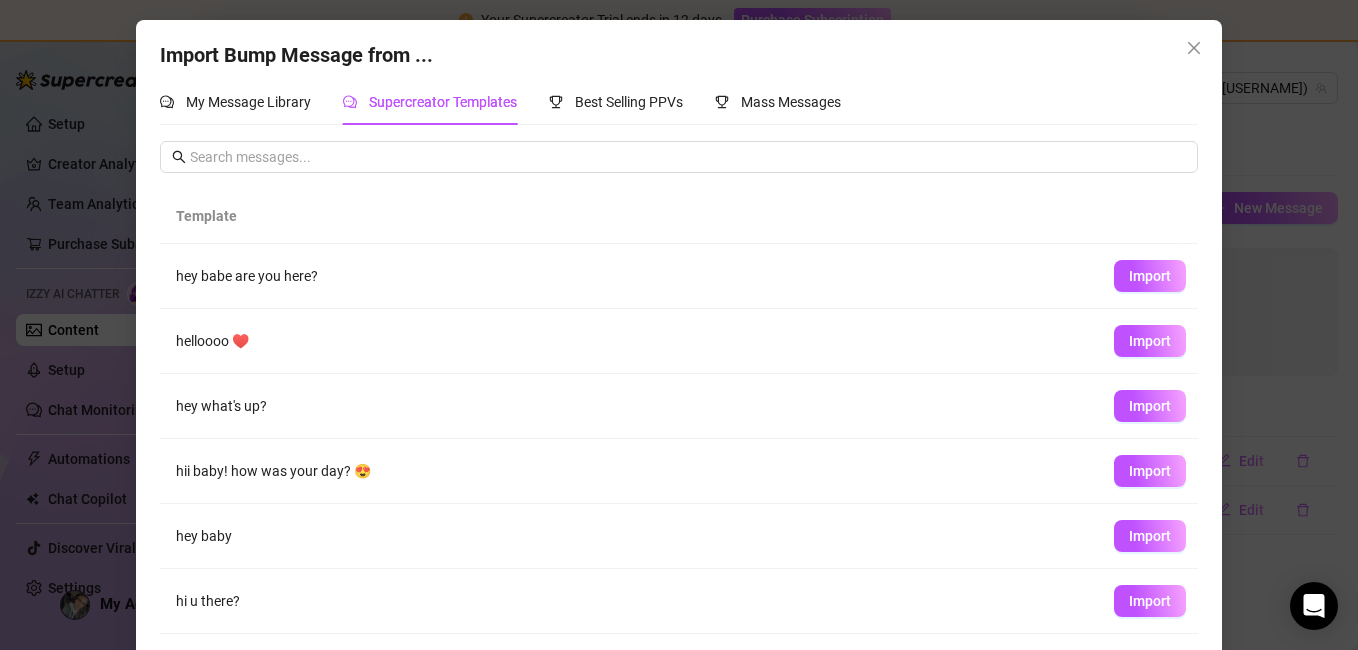 scroll, scrollTop: 260, scrollLeft: 0, axis: vertical 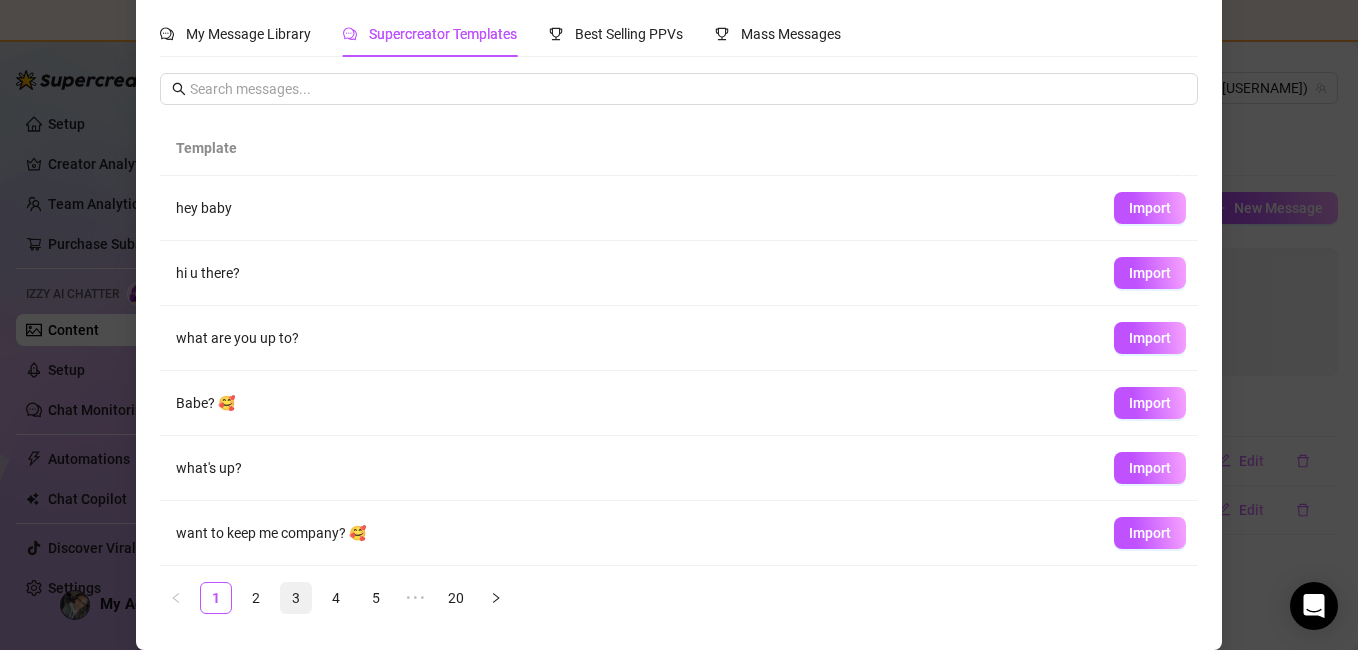 click on "3" at bounding box center (296, 598) 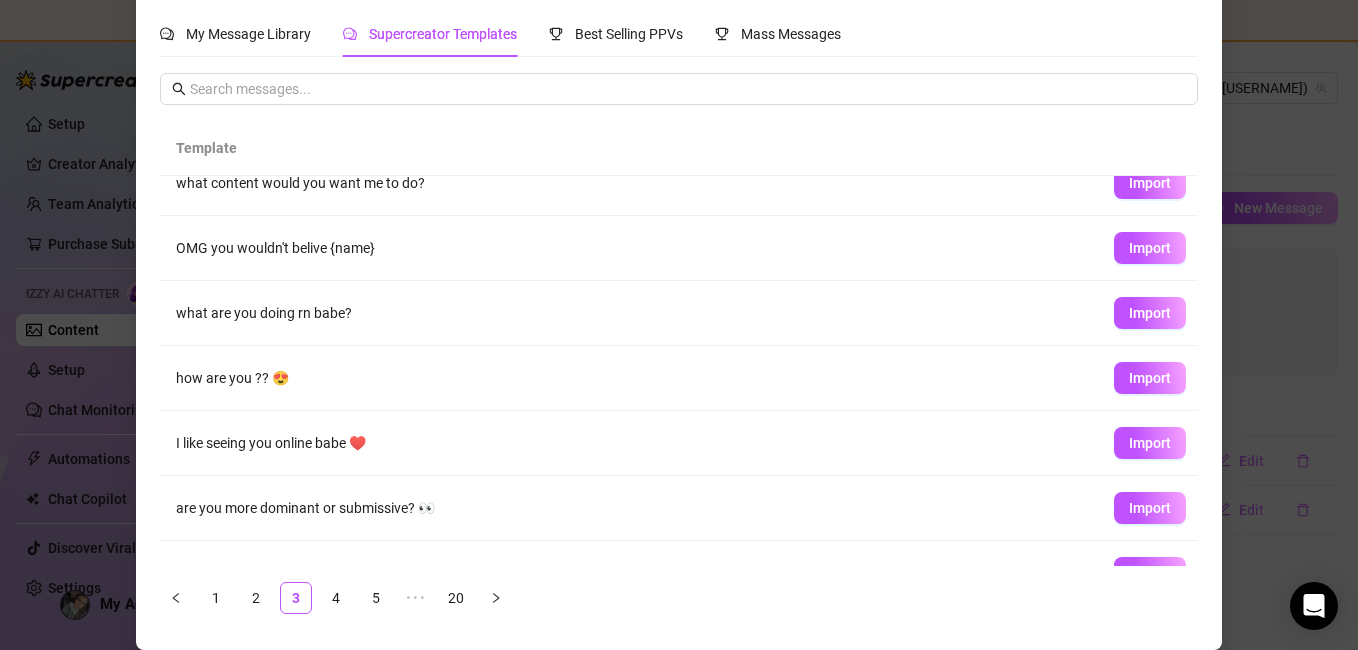 scroll, scrollTop: 217, scrollLeft: 0, axis: vertical 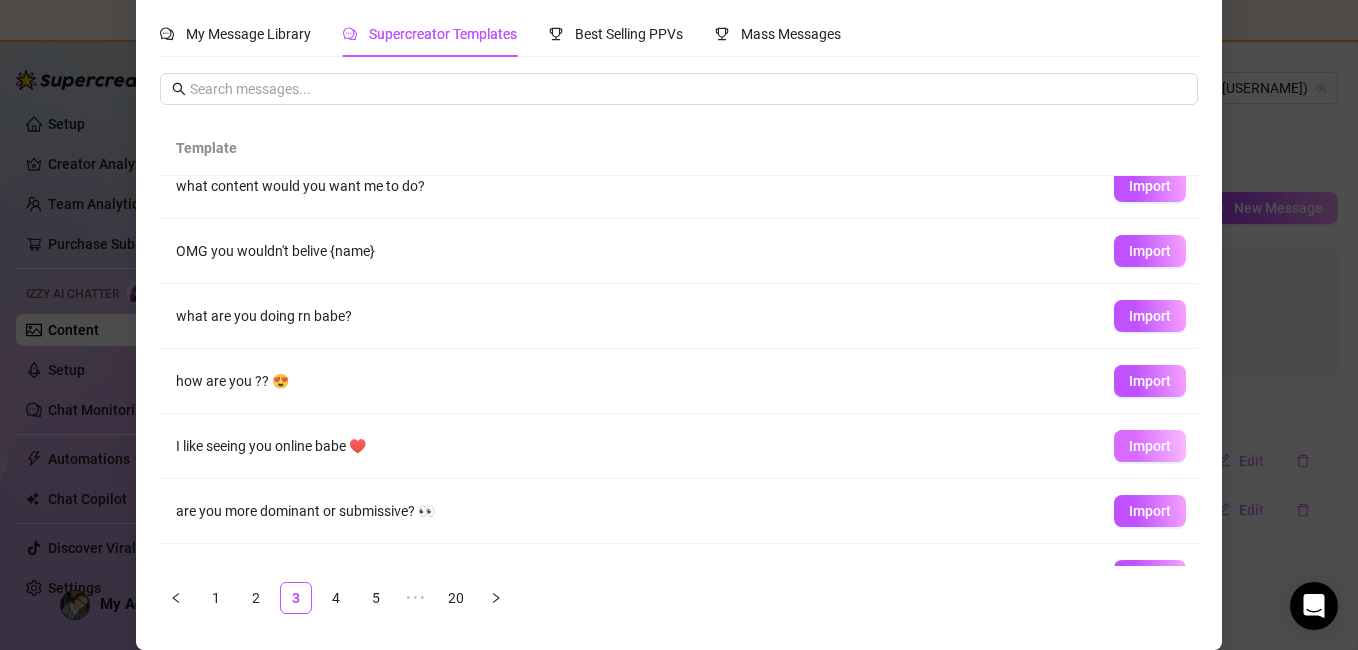 click on "Import" at bounding box center [1150, 446] 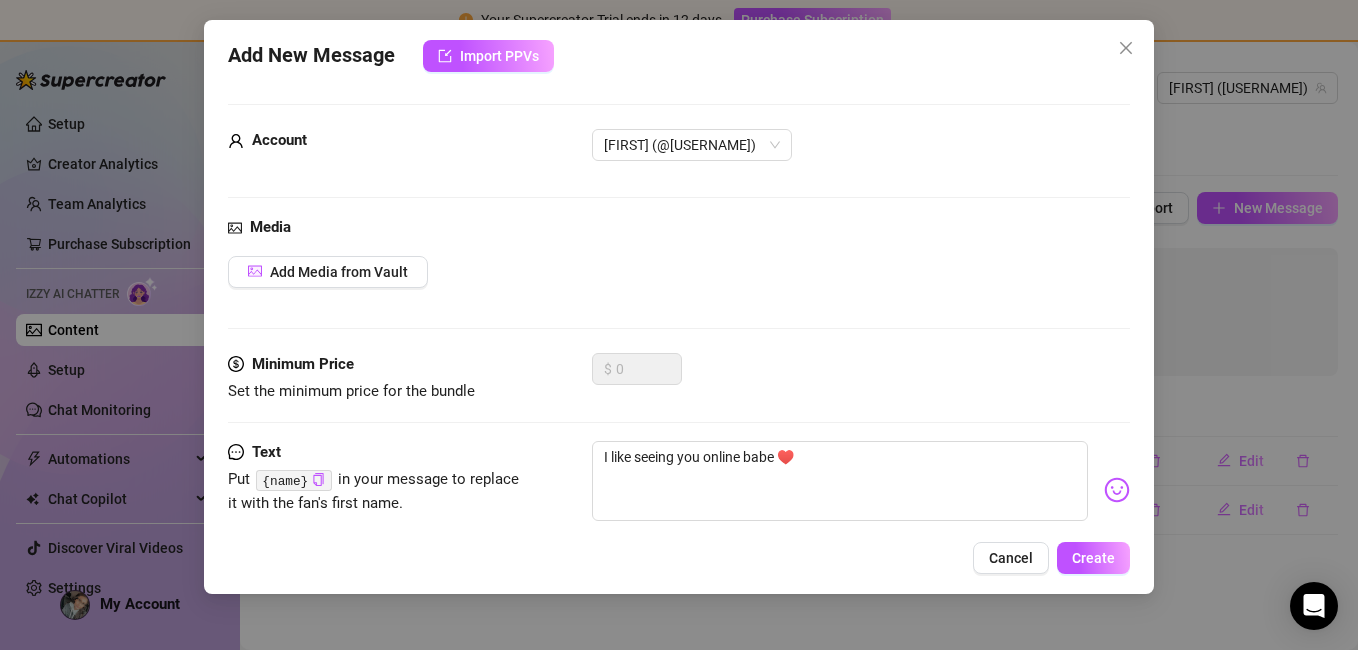 scroll, scrollTop: 0, scrollLeft: 0, axis: both 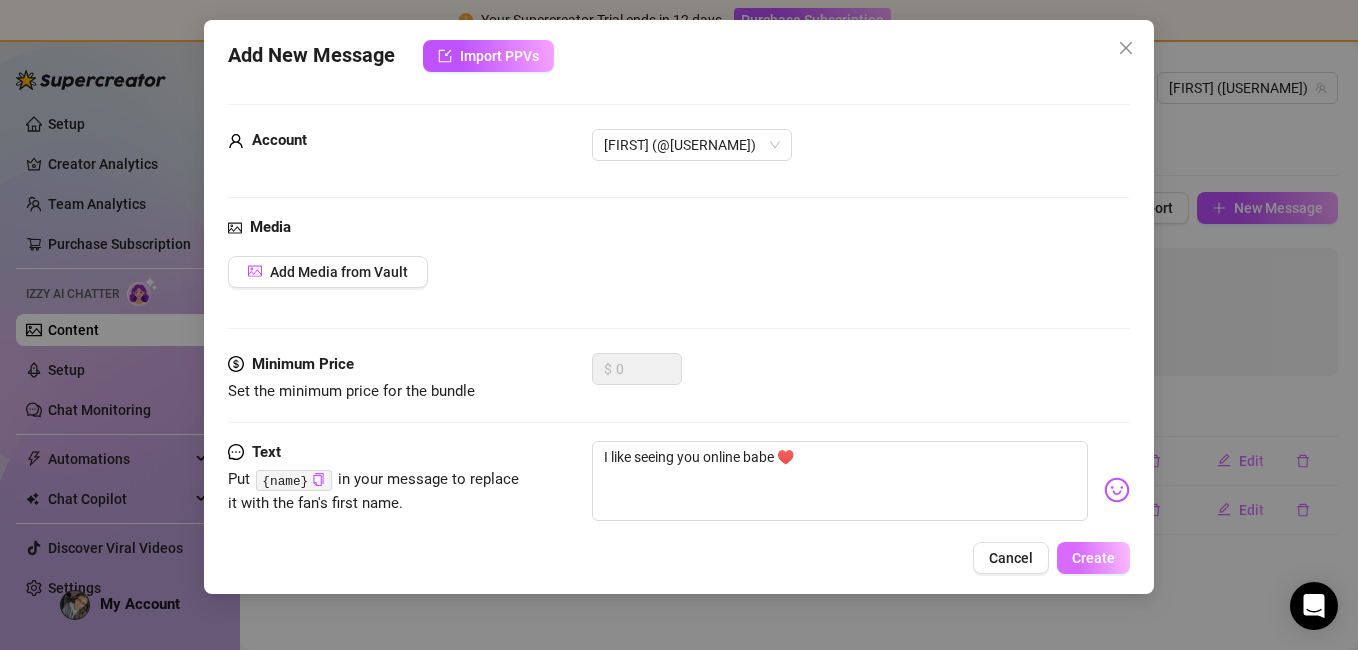 click on "Create" at bounding box center (1093, 558) 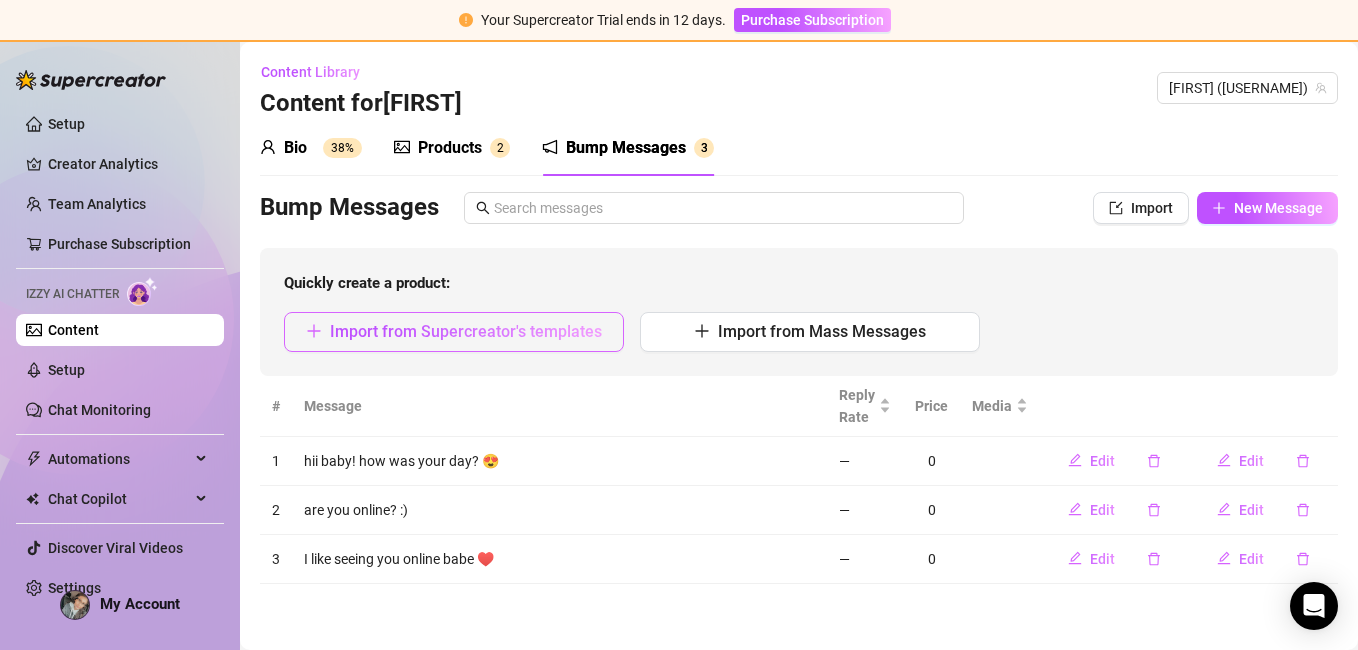 click on "Import from Supercreator's templates" at bounding box center (466, 331) 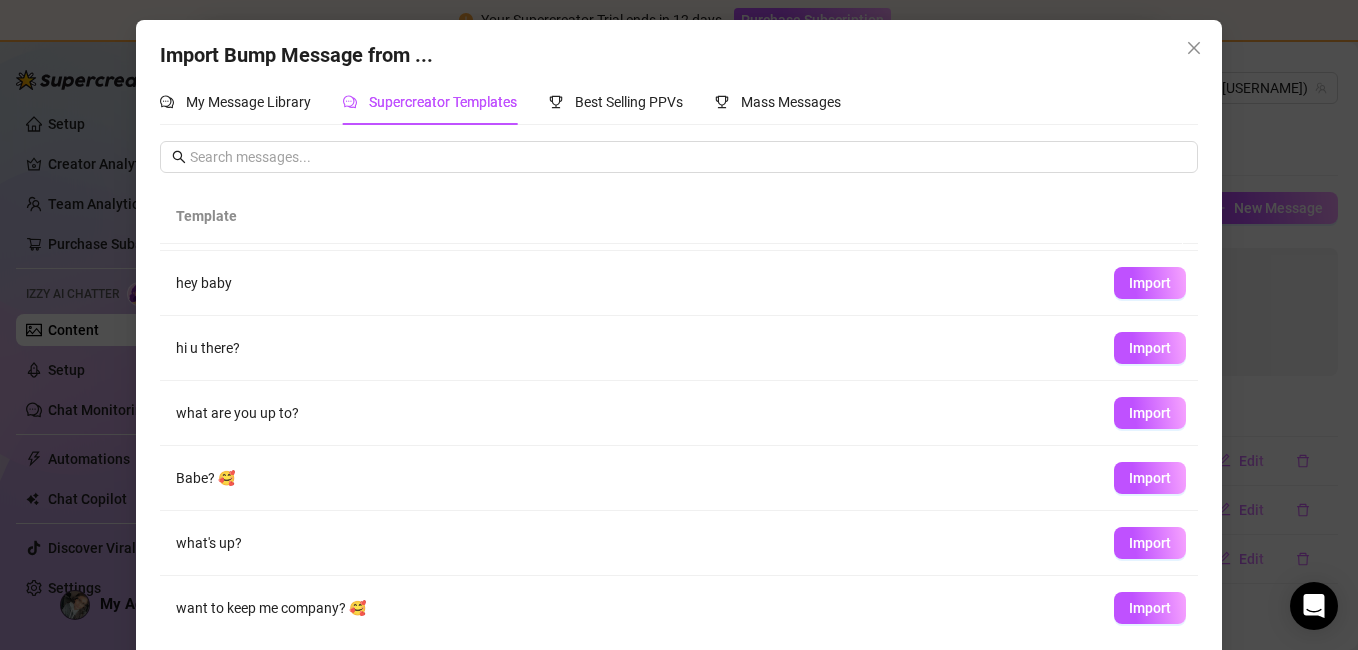scroll, scrollTop: 260, scrollLeft: 0, axis: vertical 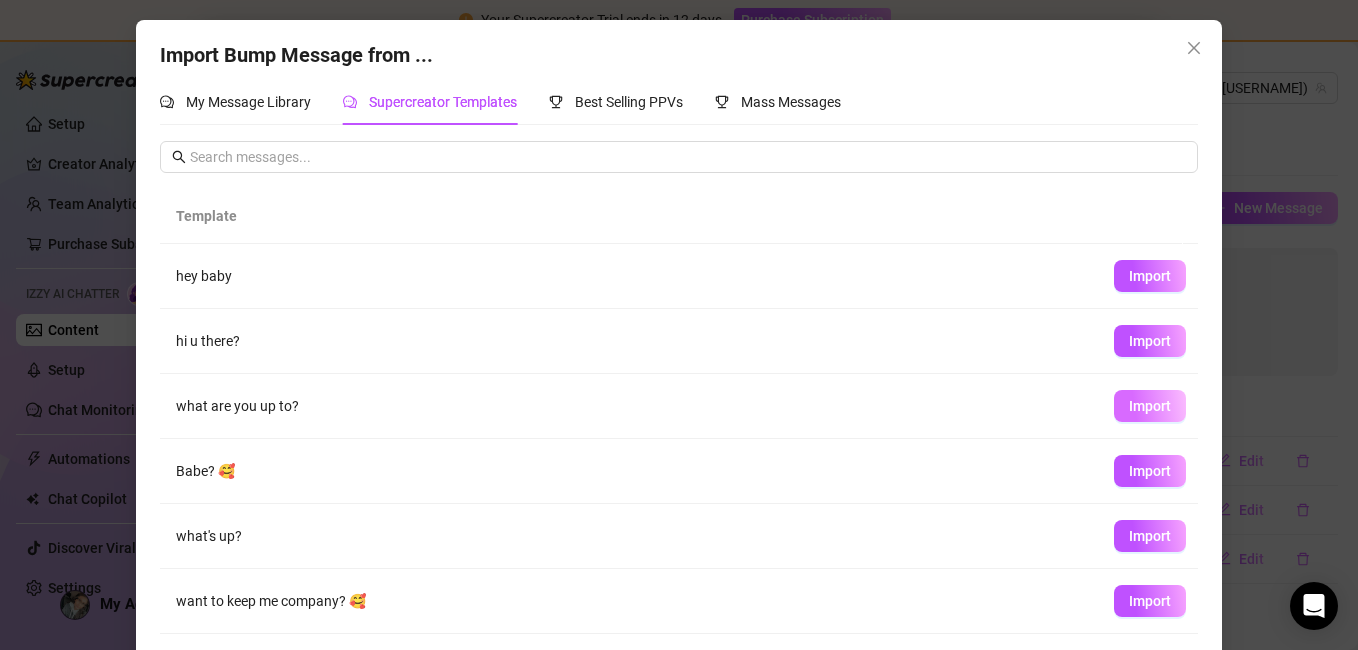 click on "Import" at bounding box center [1150, 406] 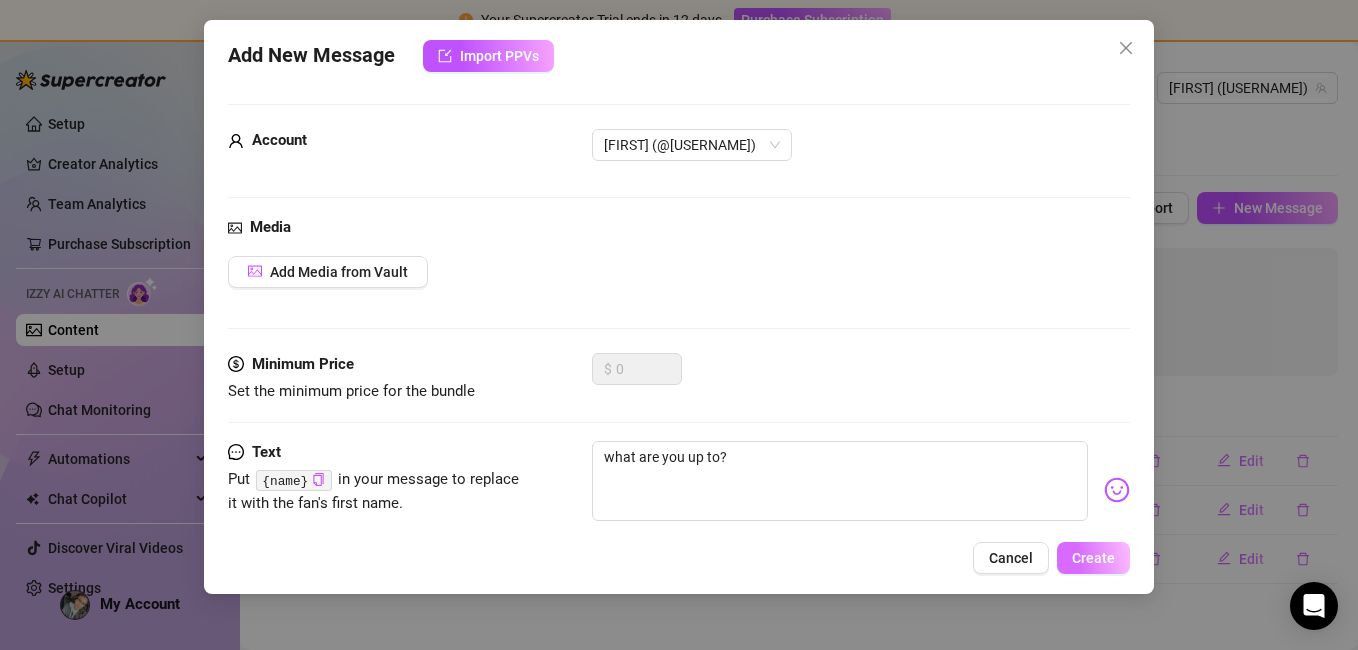 click on "Create" at bounding box center [1093, 558] 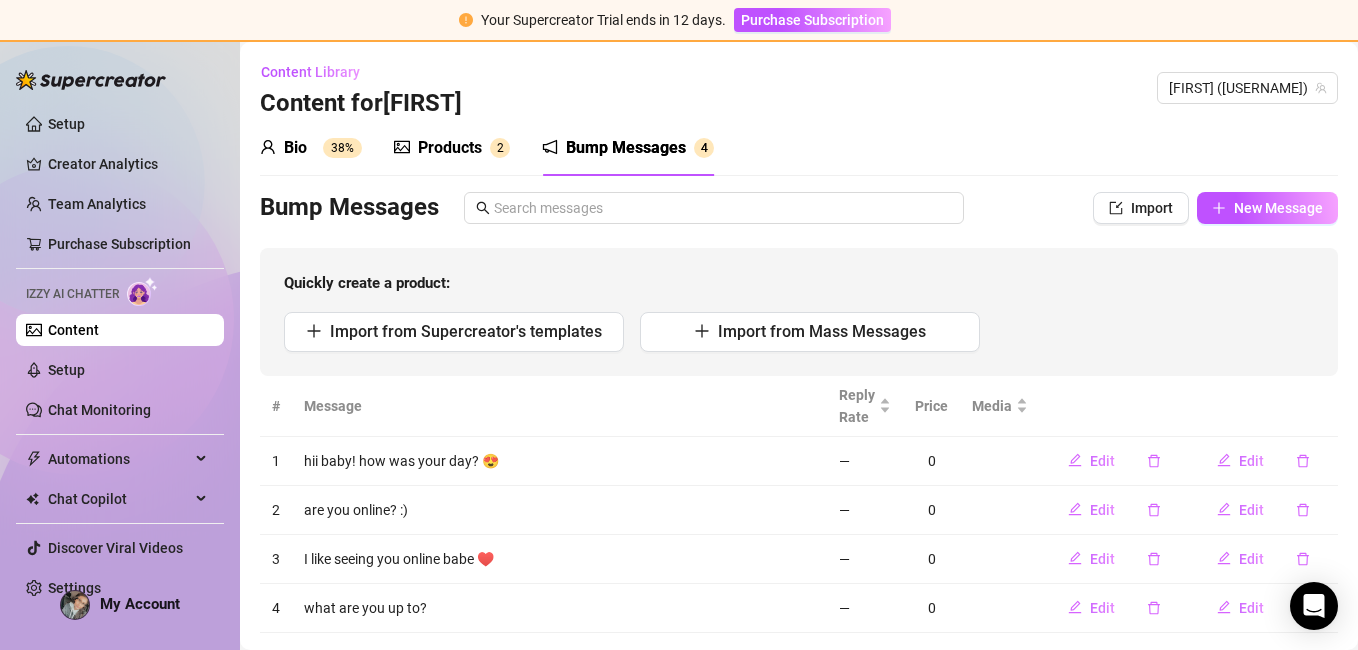 scroll, scrollTop: 43, scrollLeft: 0, axis: vertical 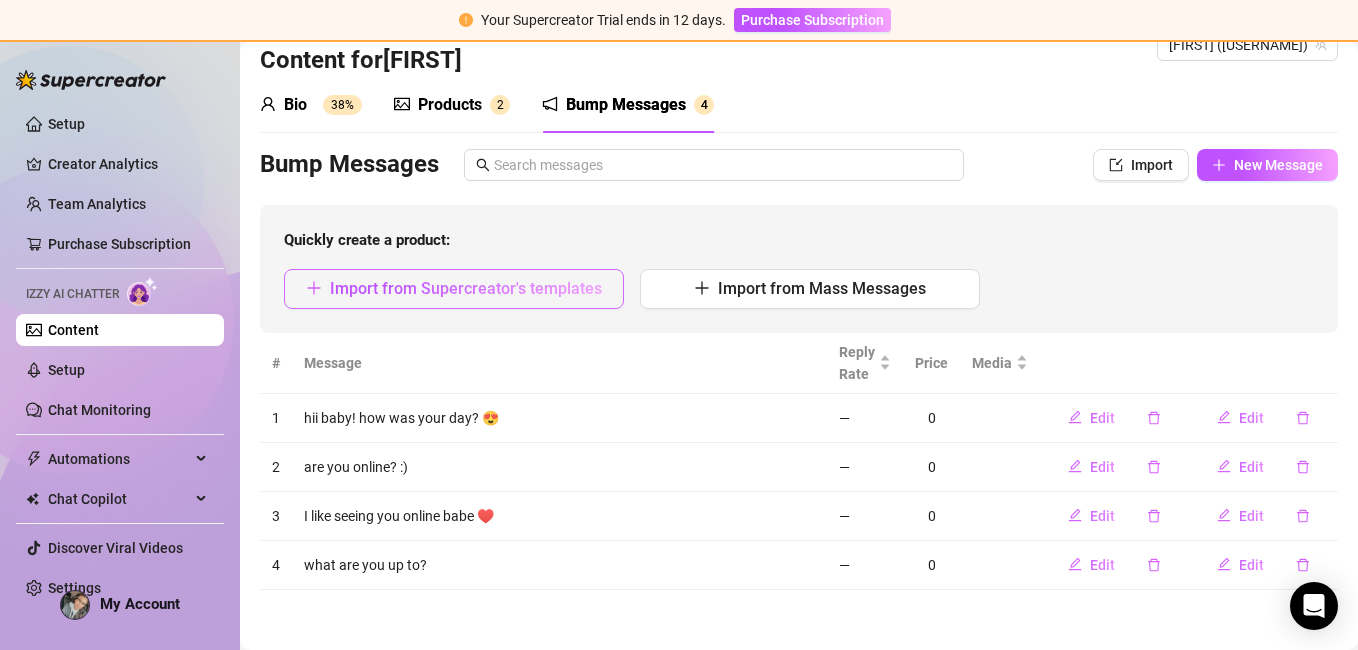 click on "Import from Supercreator's templates" at bounding box center [466, 288] 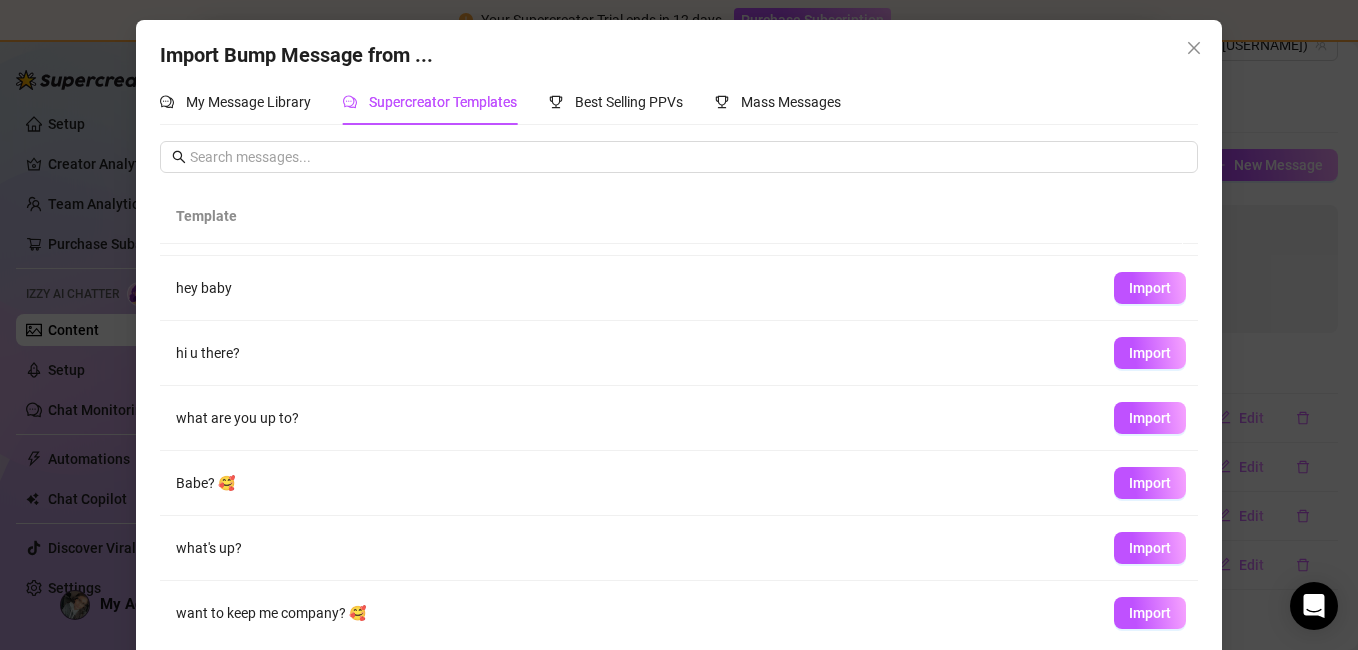 scroll, scrollTop: 260, scrollLeft: 0, axis: vertical 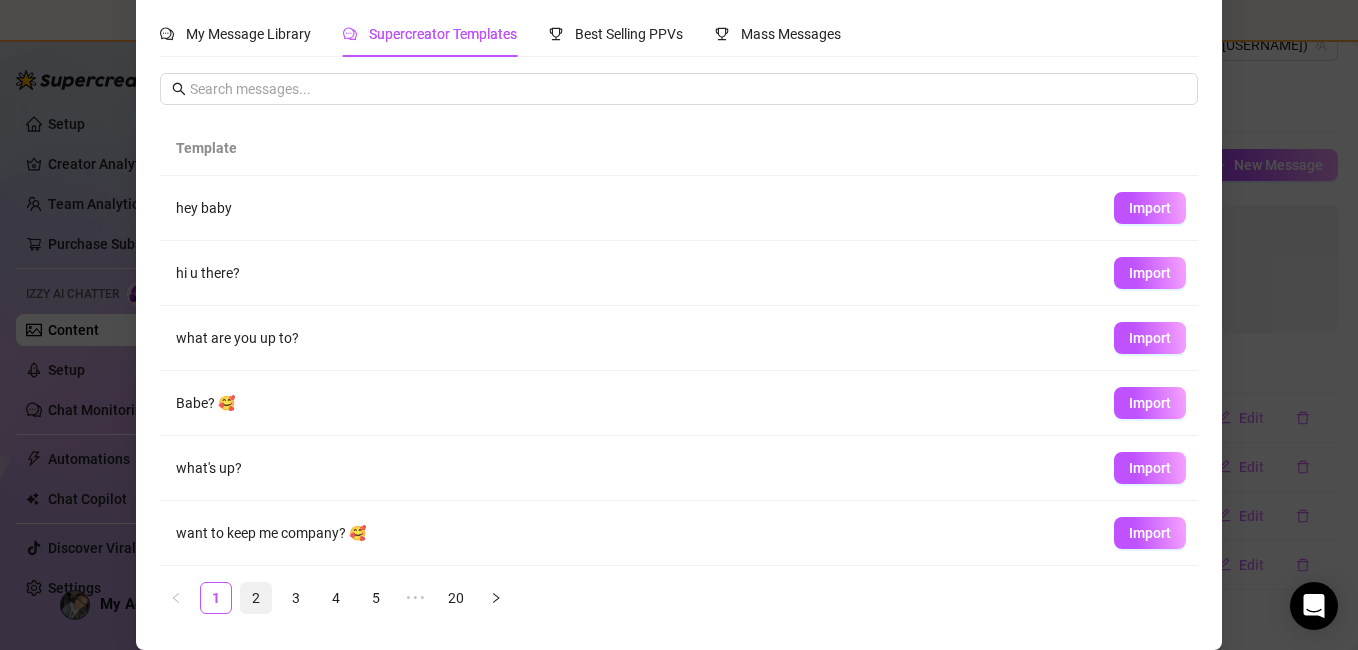 click on "2" at bounding box center [256, 598] 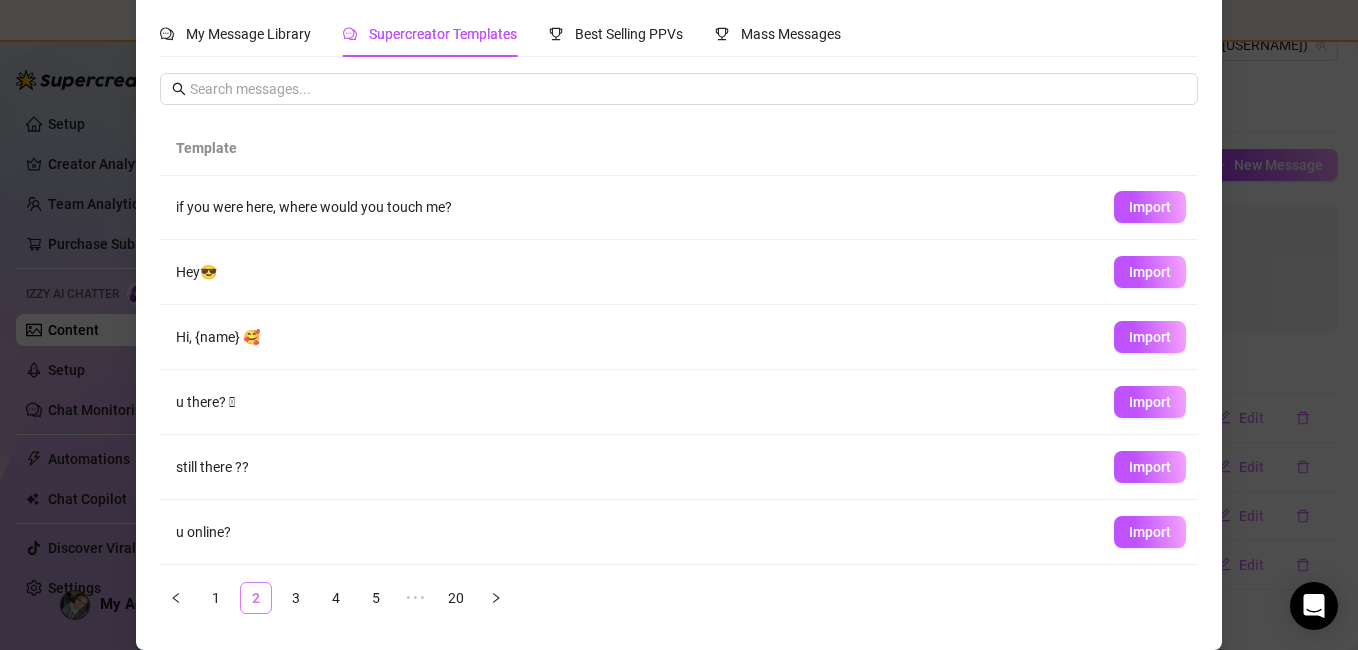 scroll, scrollTop: 0, scrollLeft: 0, axis: both 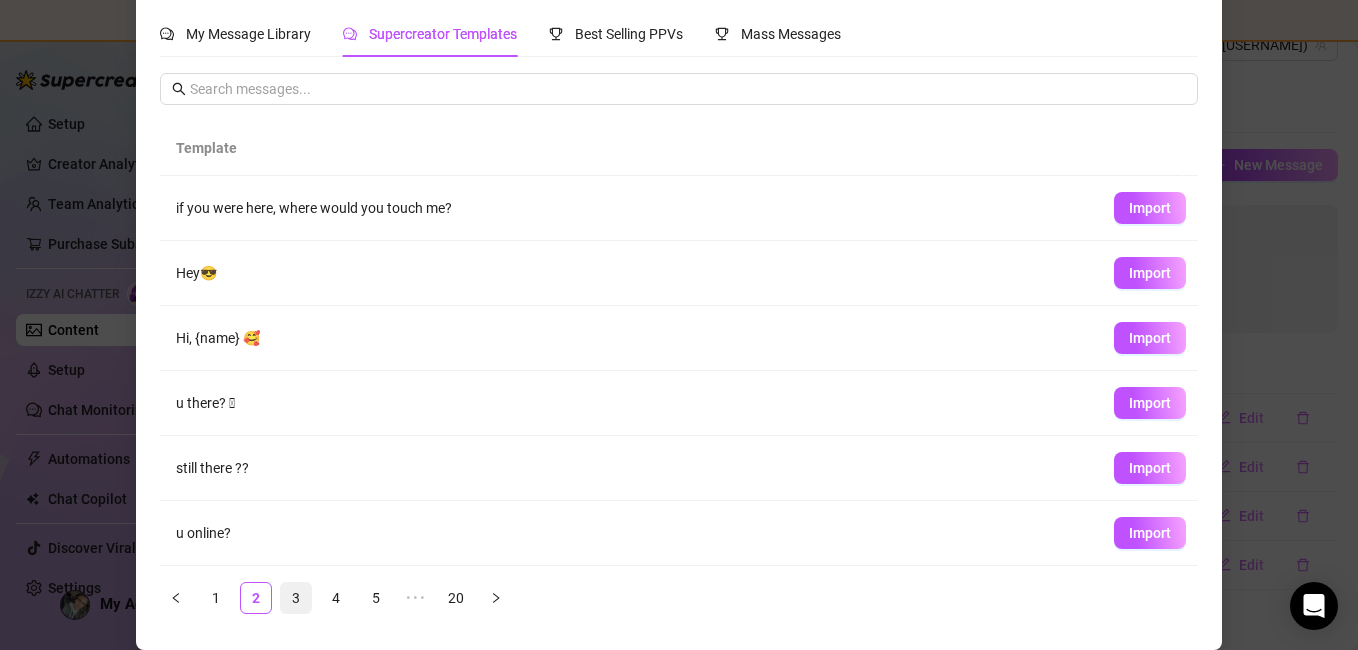click on "3" at bounding box center [296, 598] 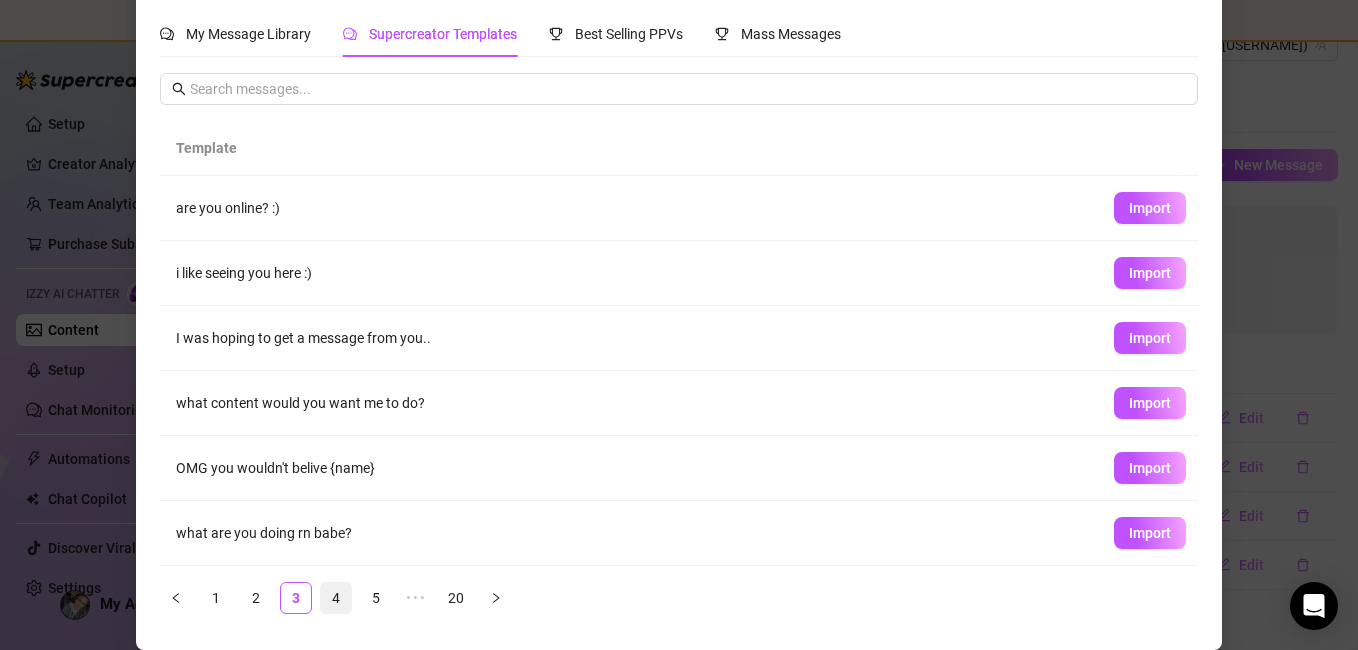 click on "4" at bounding box center (336, 598) 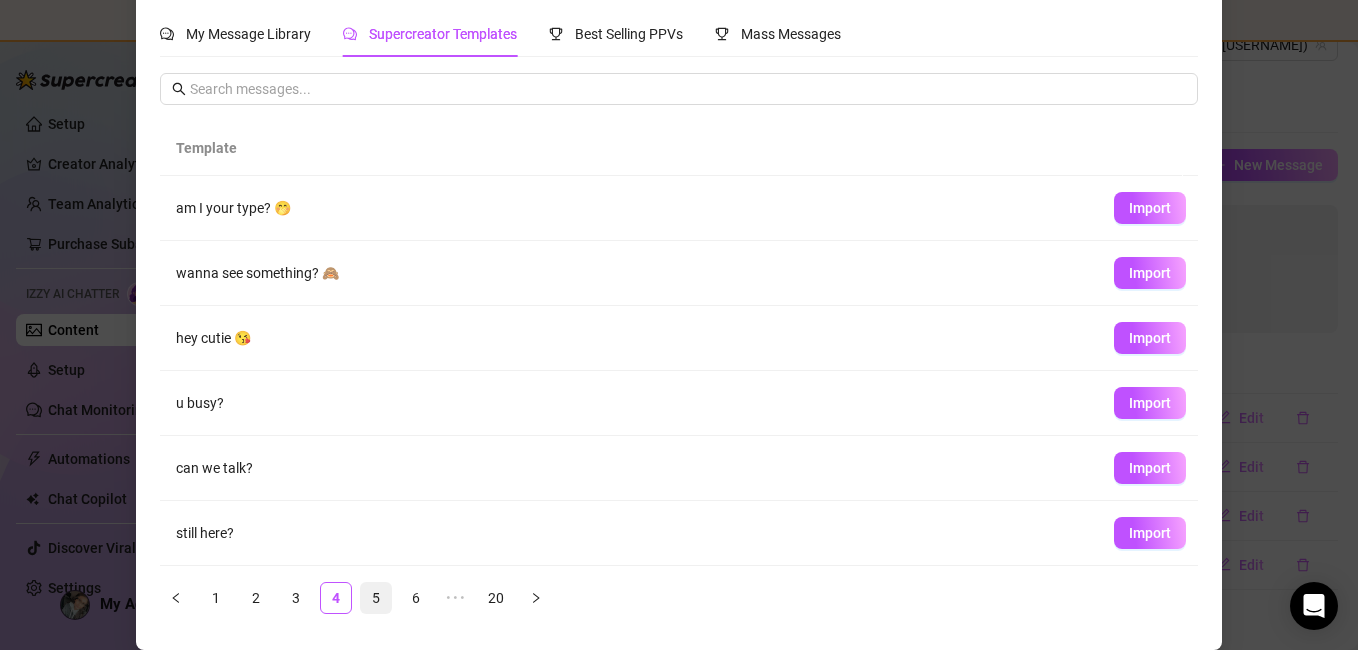click on "5" at bounding box center (376, 598) 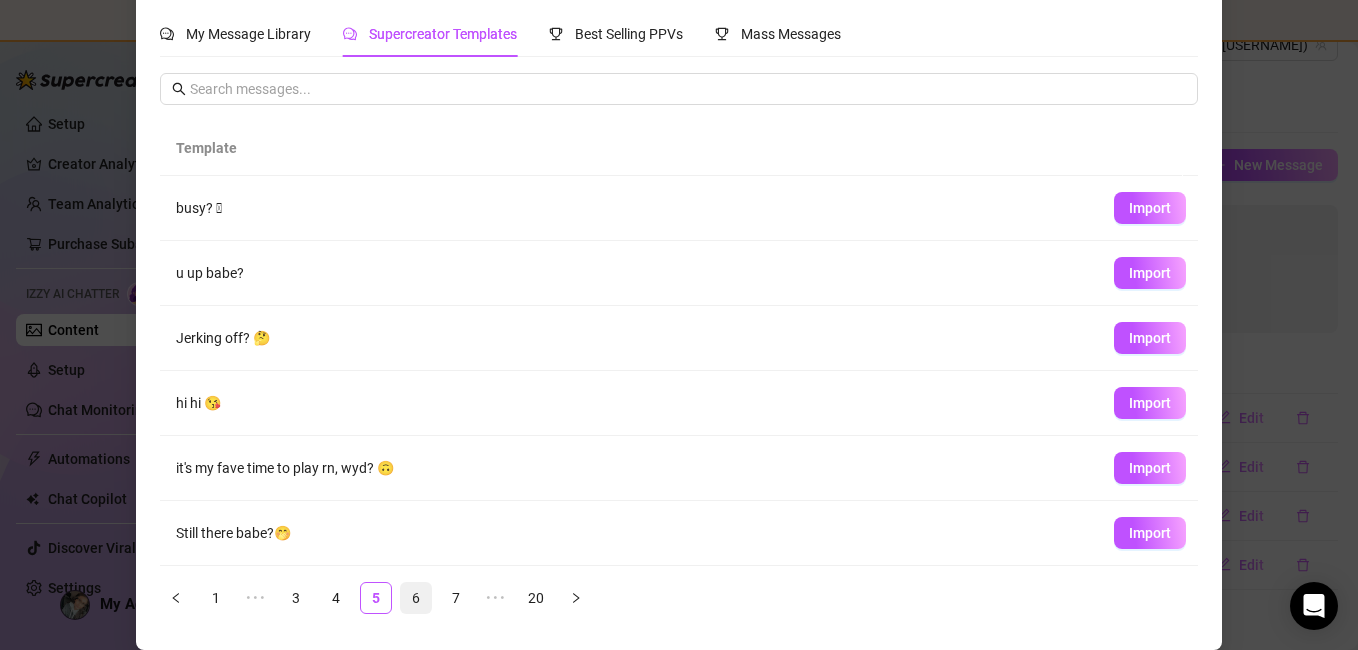 click on "6" at bounding box center (416, 598) 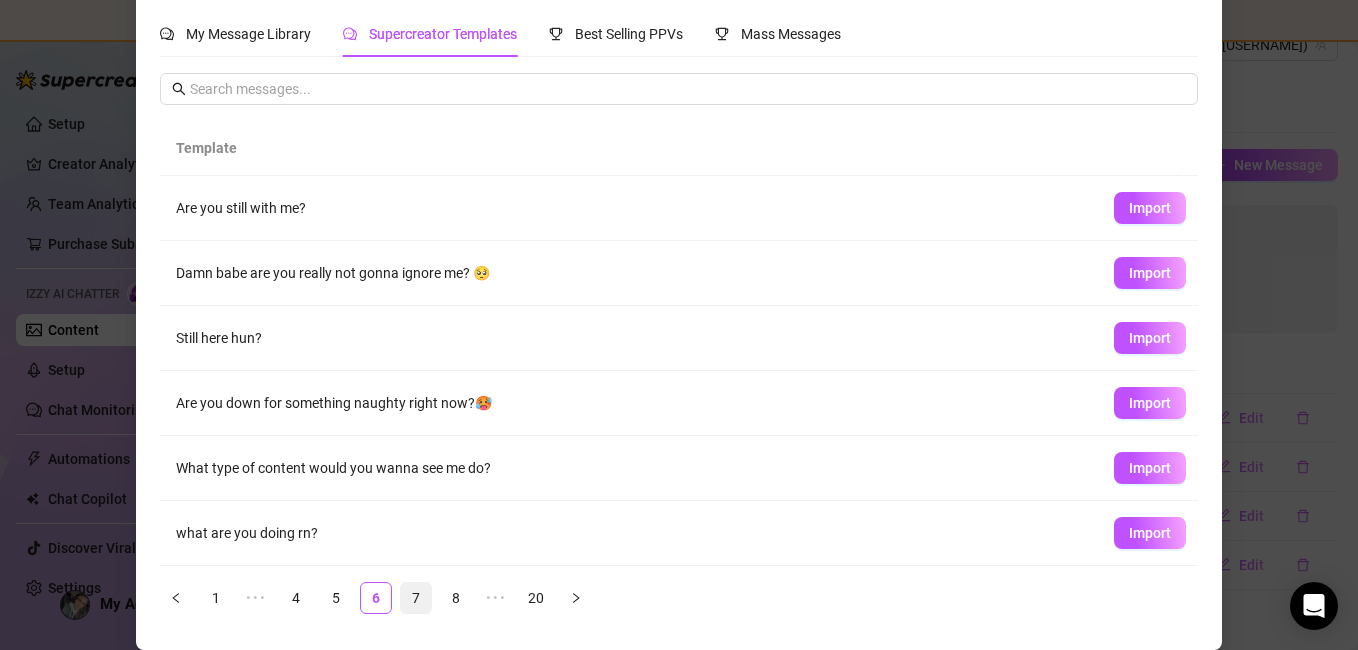 click on "7" at bounding box center (416, 598) 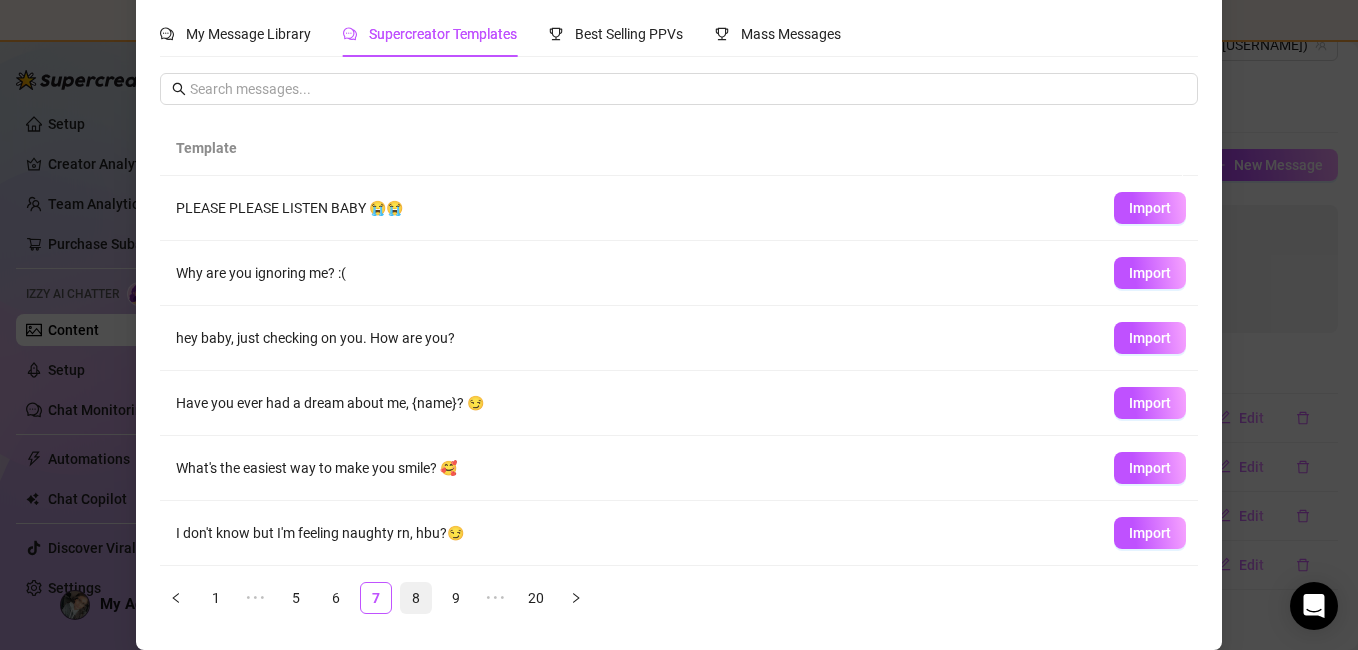 click on "8" at bounding box center (416, 598) 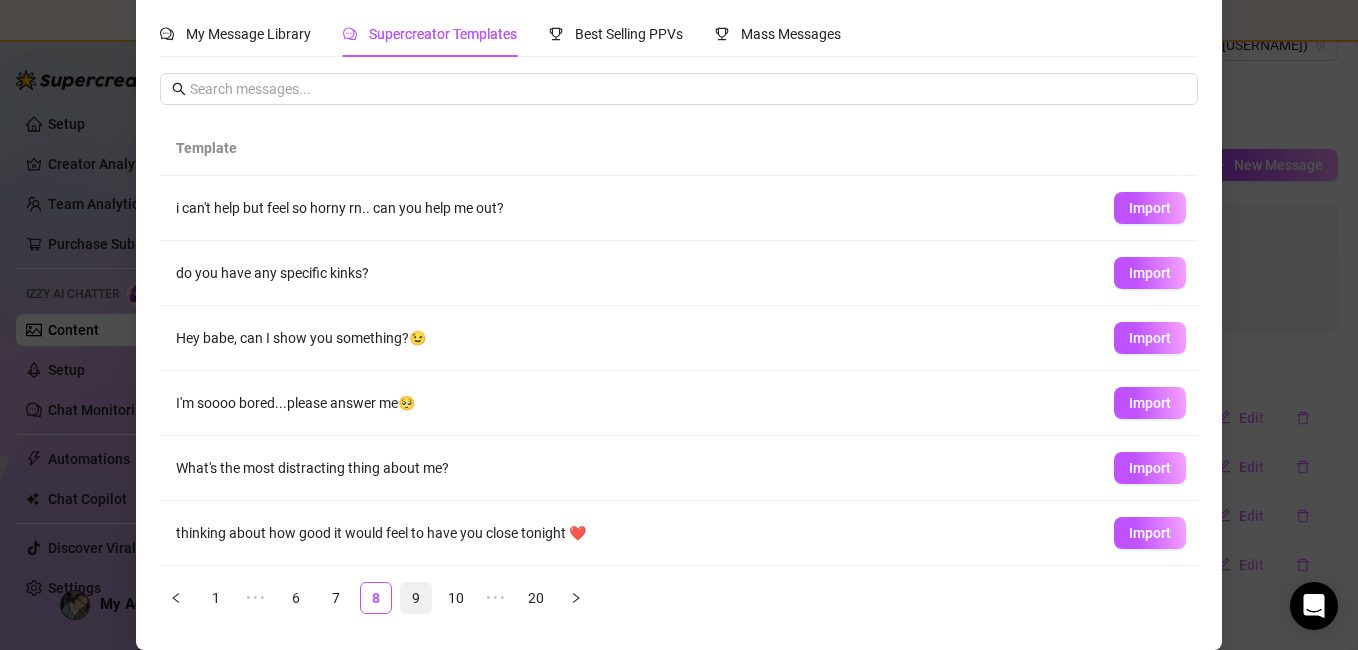 click on "9" at bounding box center (416, 598) 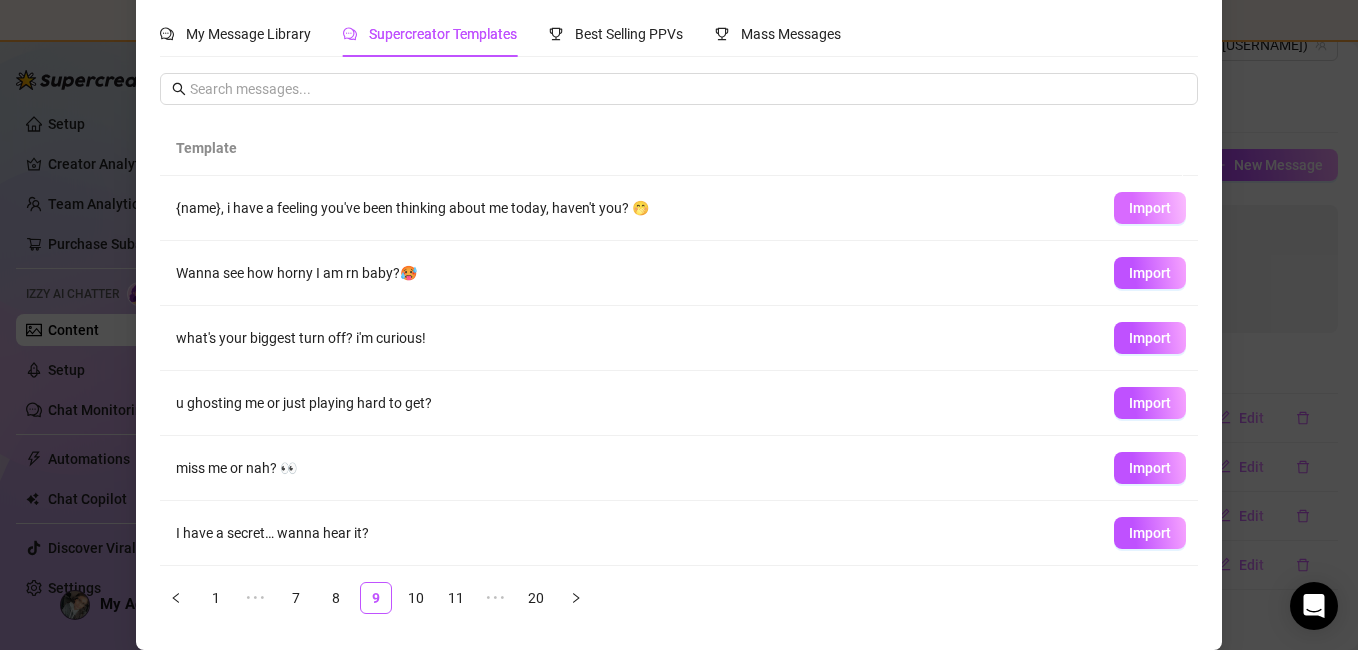 click on "Import" at bounding box center (1150, 208) 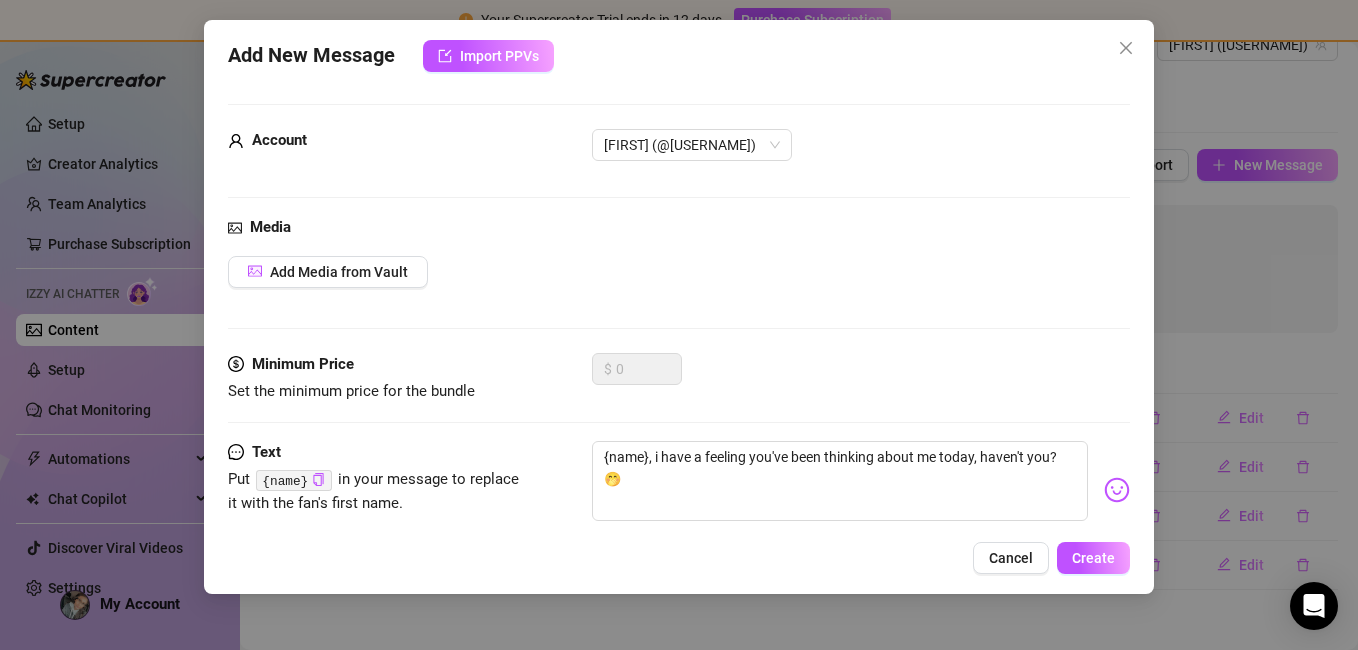 scroll, scrollTop: 0, scrollLeft: 0, axis: both 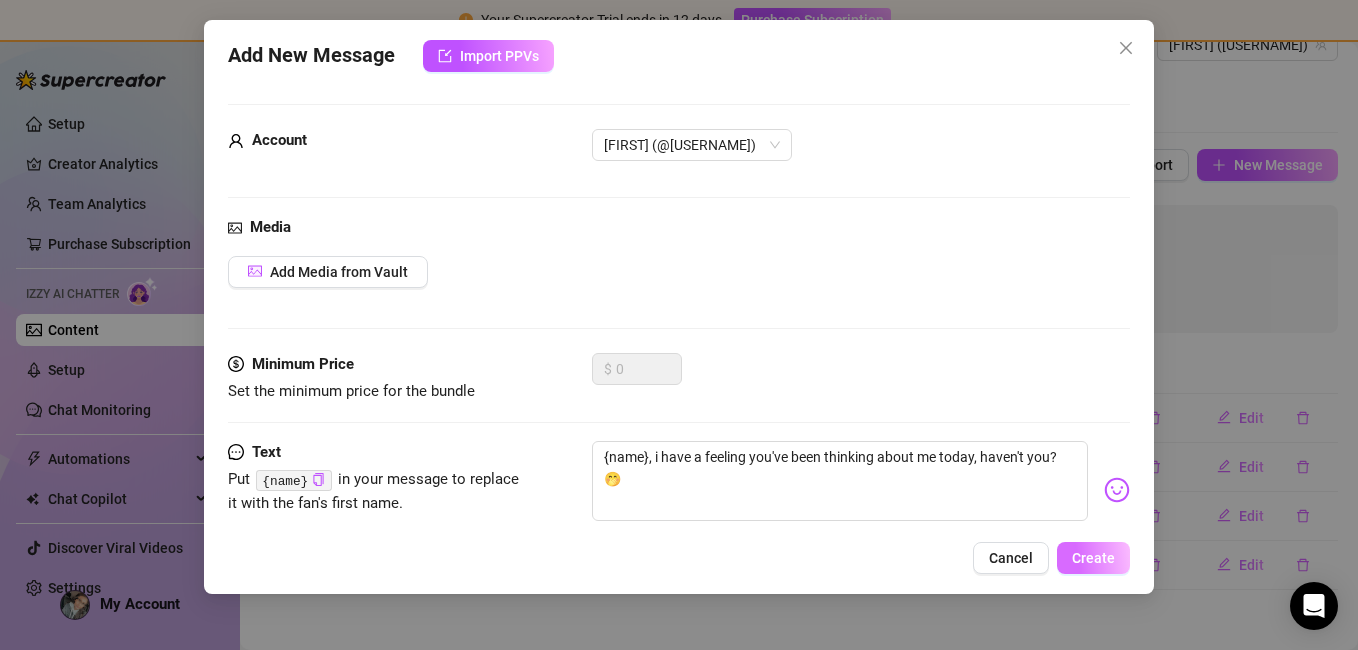 click on "Create" at bounding box center [1093, 558] 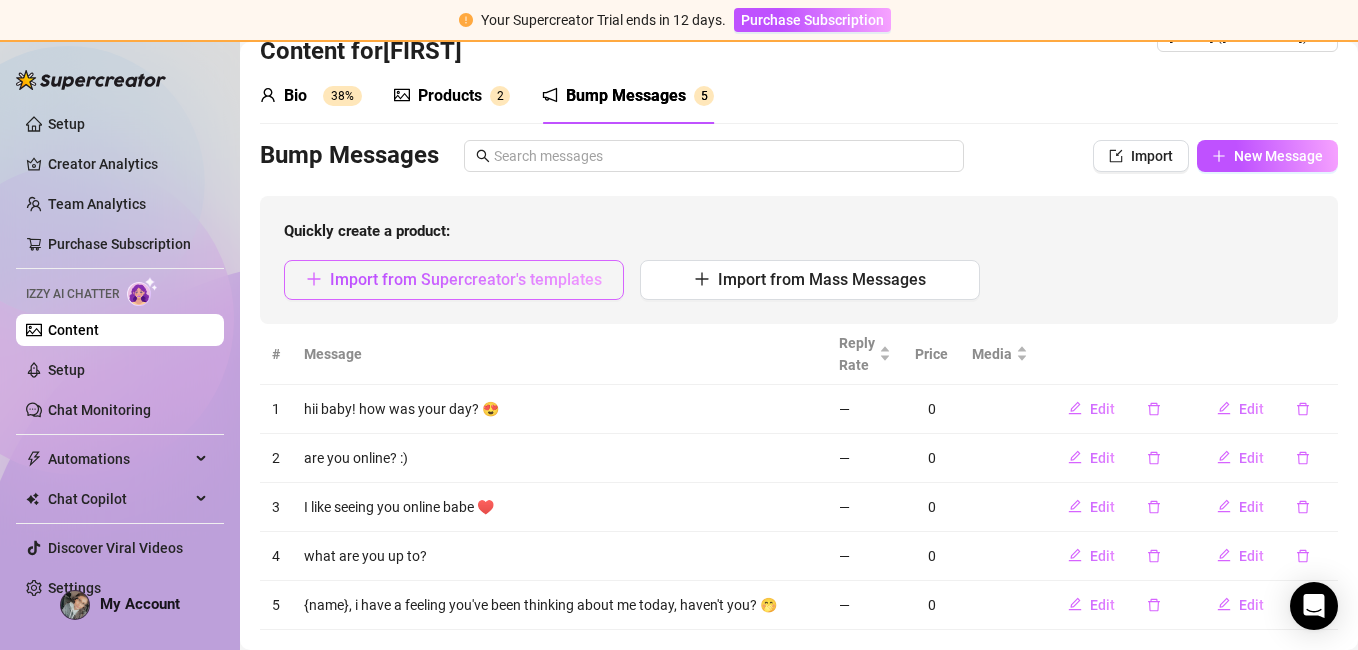 scroll, scrollTop: 0, scrollLeft: 0, axis: both 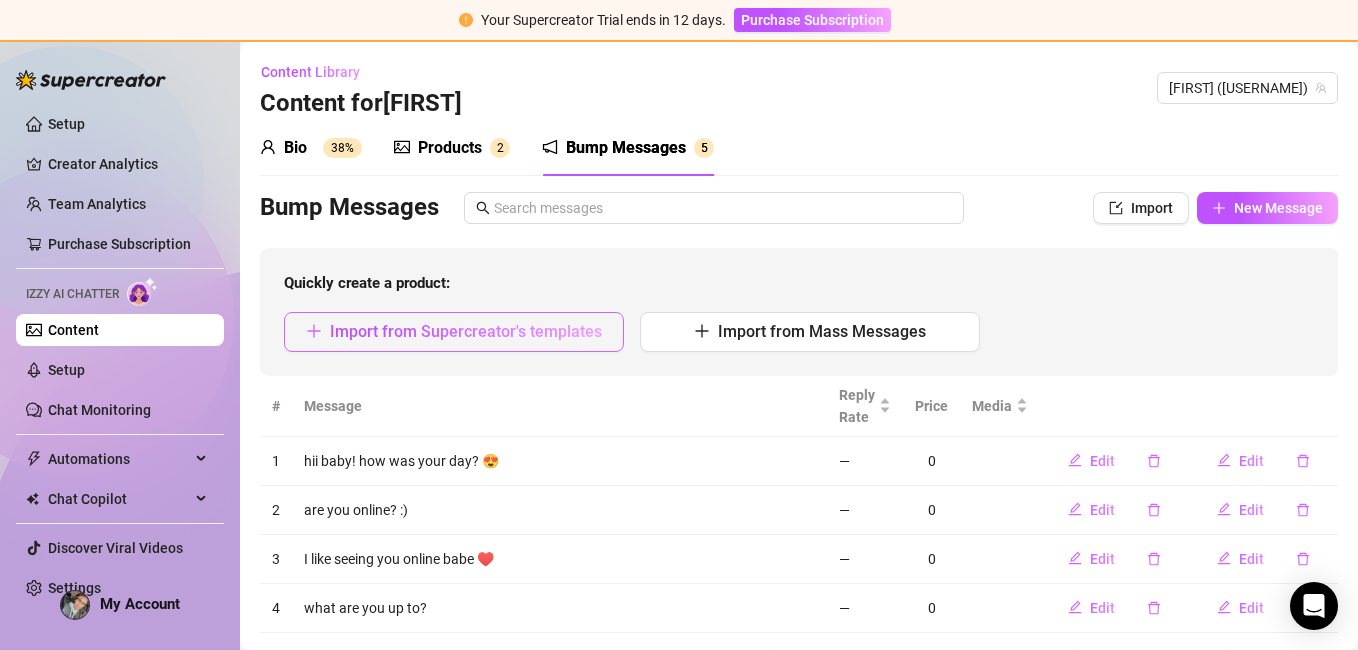 click on "Import from Supercreator's templates" at bounding box center [466, 331] 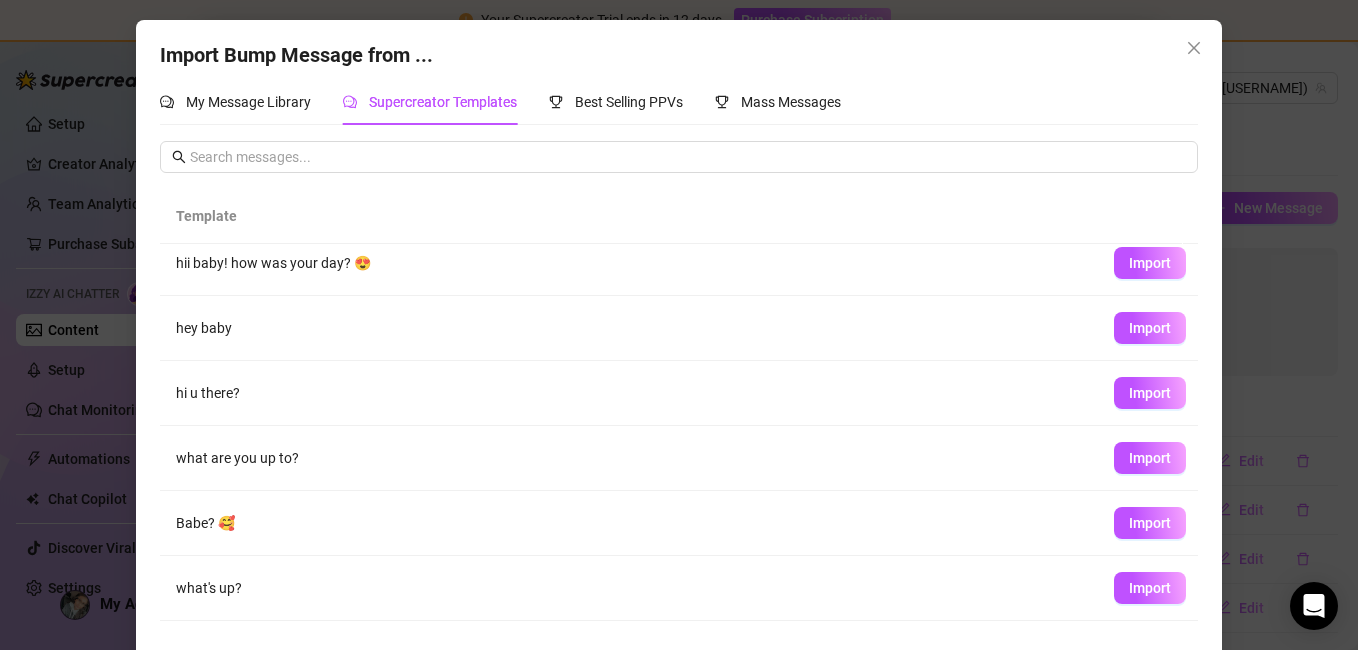 scroll, scrollTop: 260, scrollLeft: 0, axis: vertical 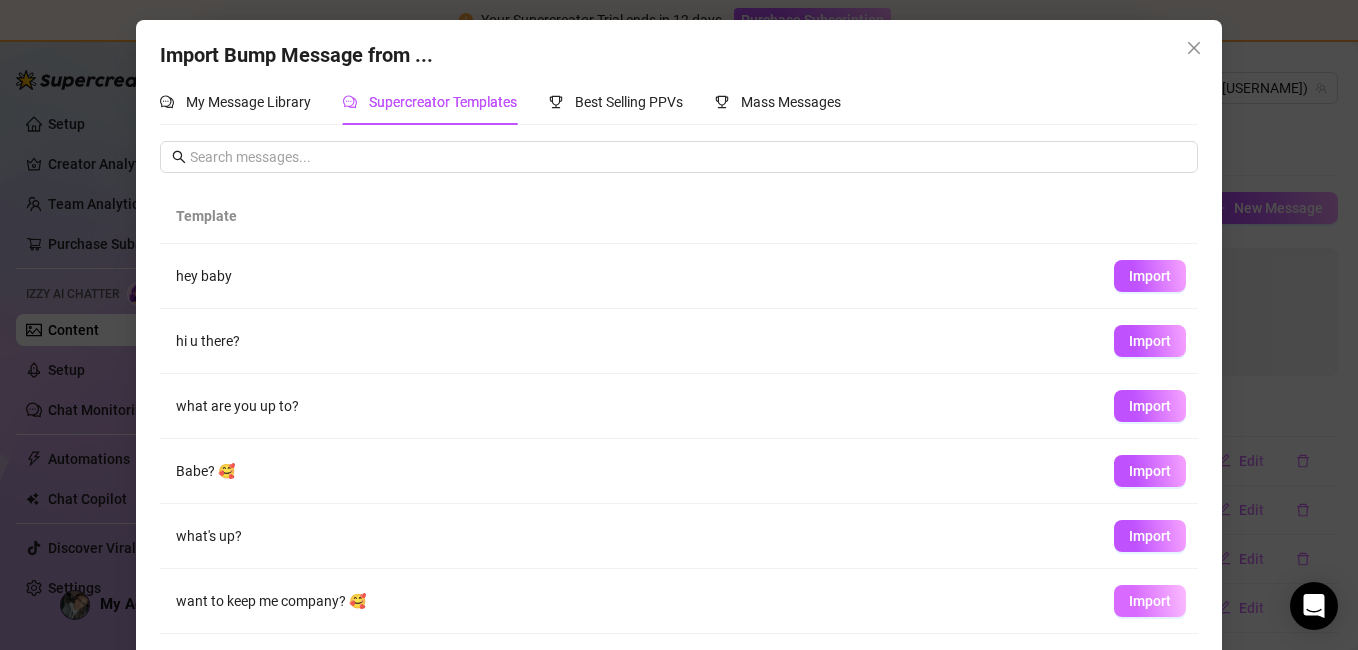 click on "Import" at bounding box center (1150, 601) 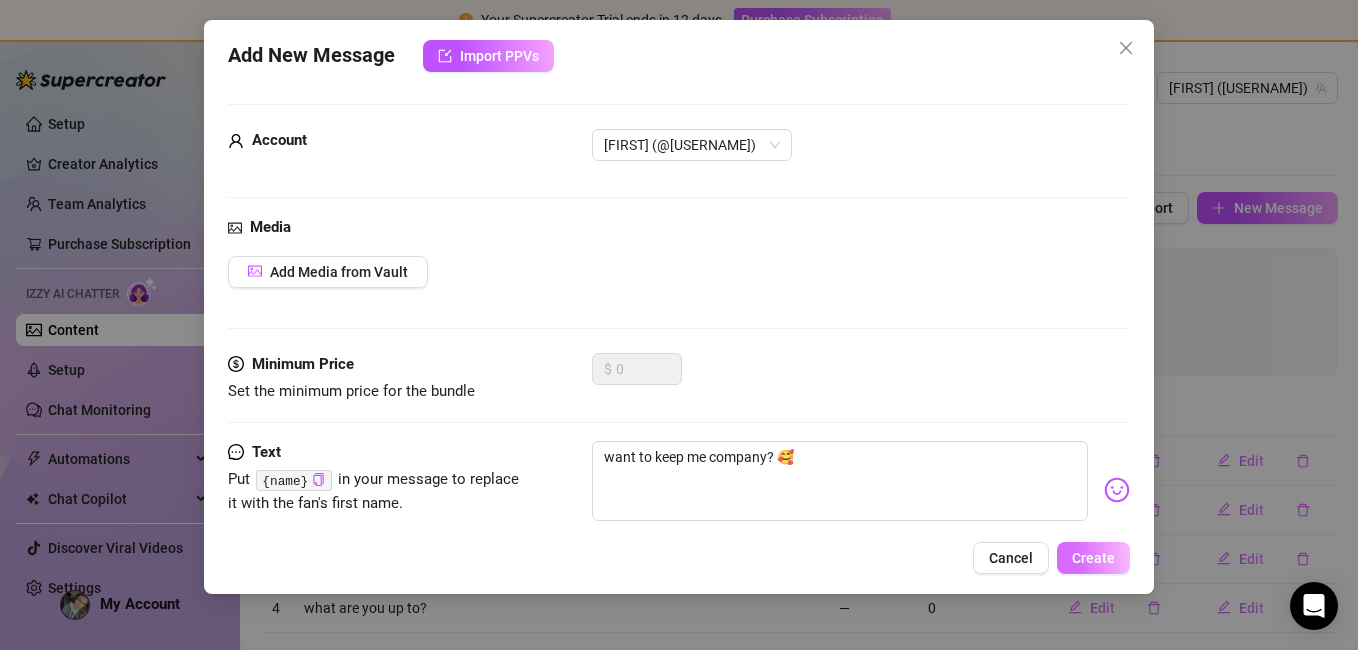 click on "Create" at bounding box center [1093, 558] 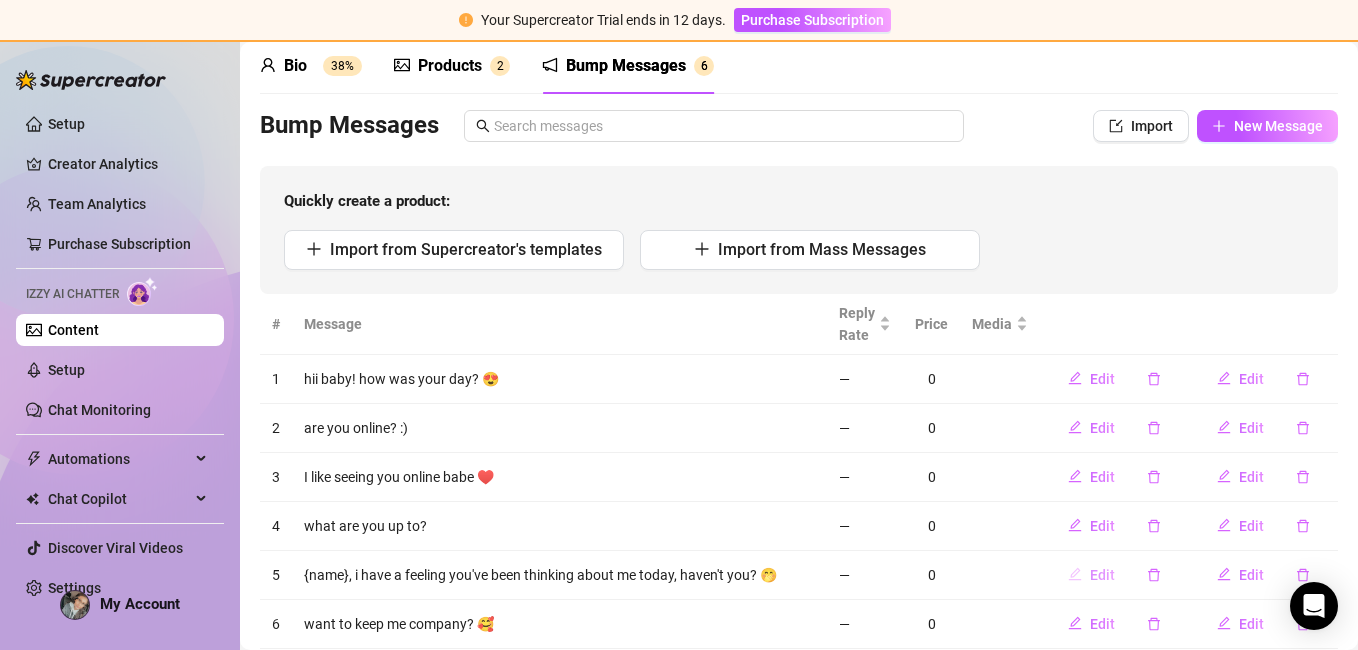 scroll, scrollTop: 0, scrollLeft: 0, axis: both 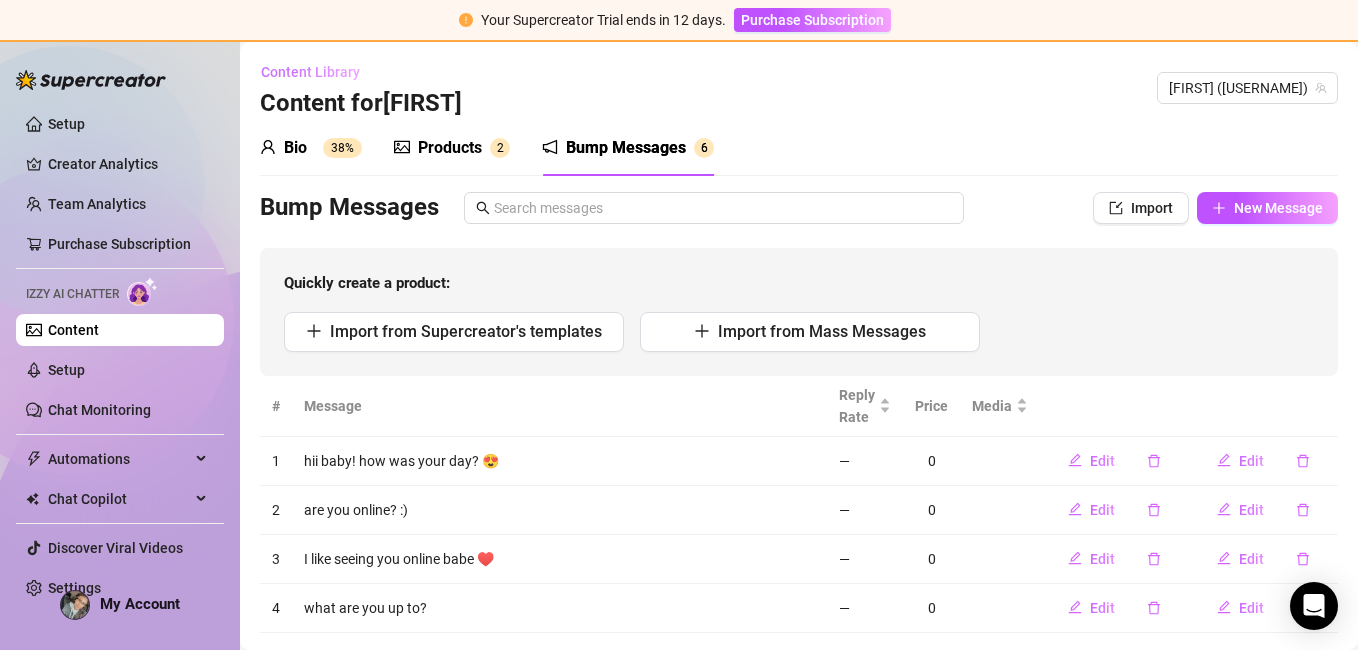 click on "Content Library" at bounding box center (310, 72) 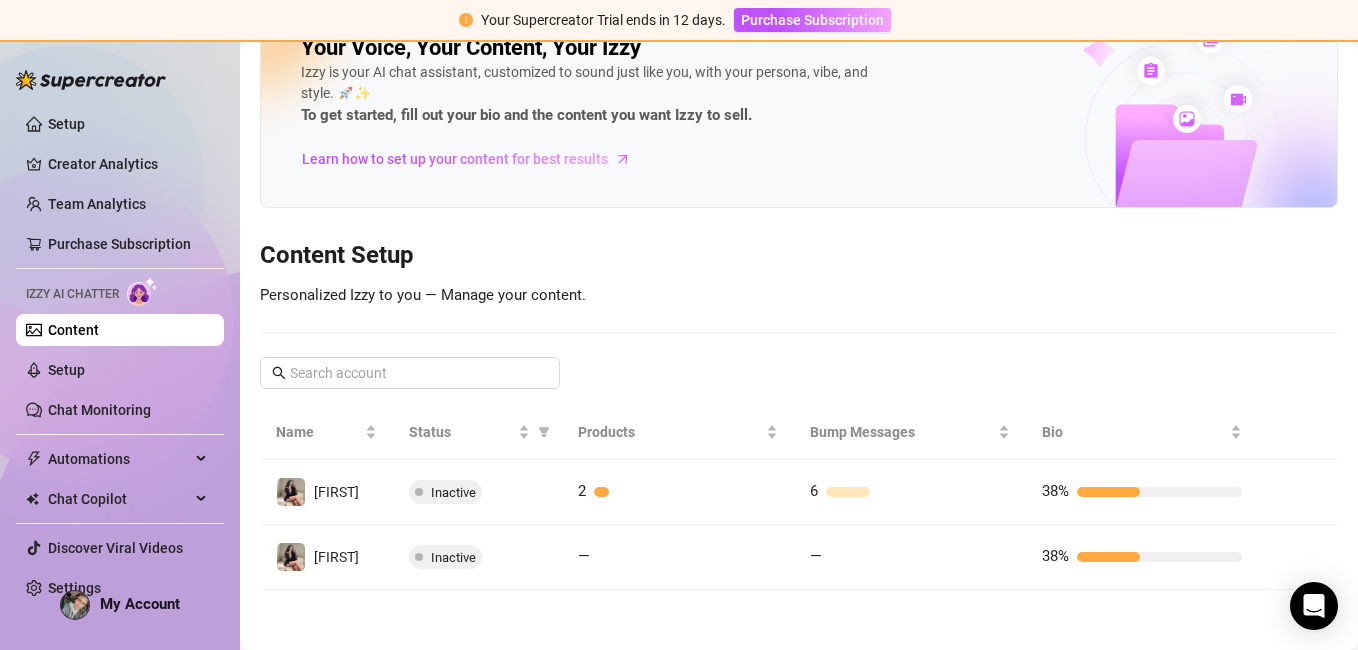 scroll, scrollTop: 0, scrollLeft: 0, axis: both 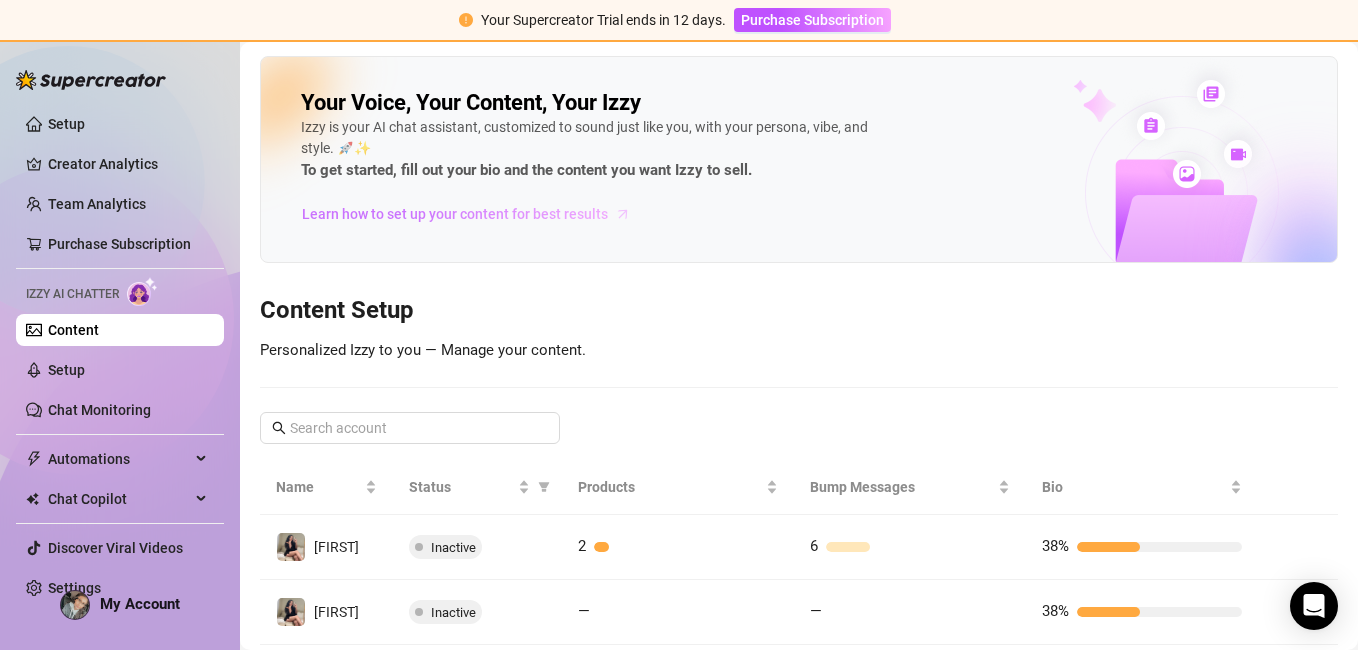 click on "Learn how to set up your content for best results" at bounding box center (455, 214) 